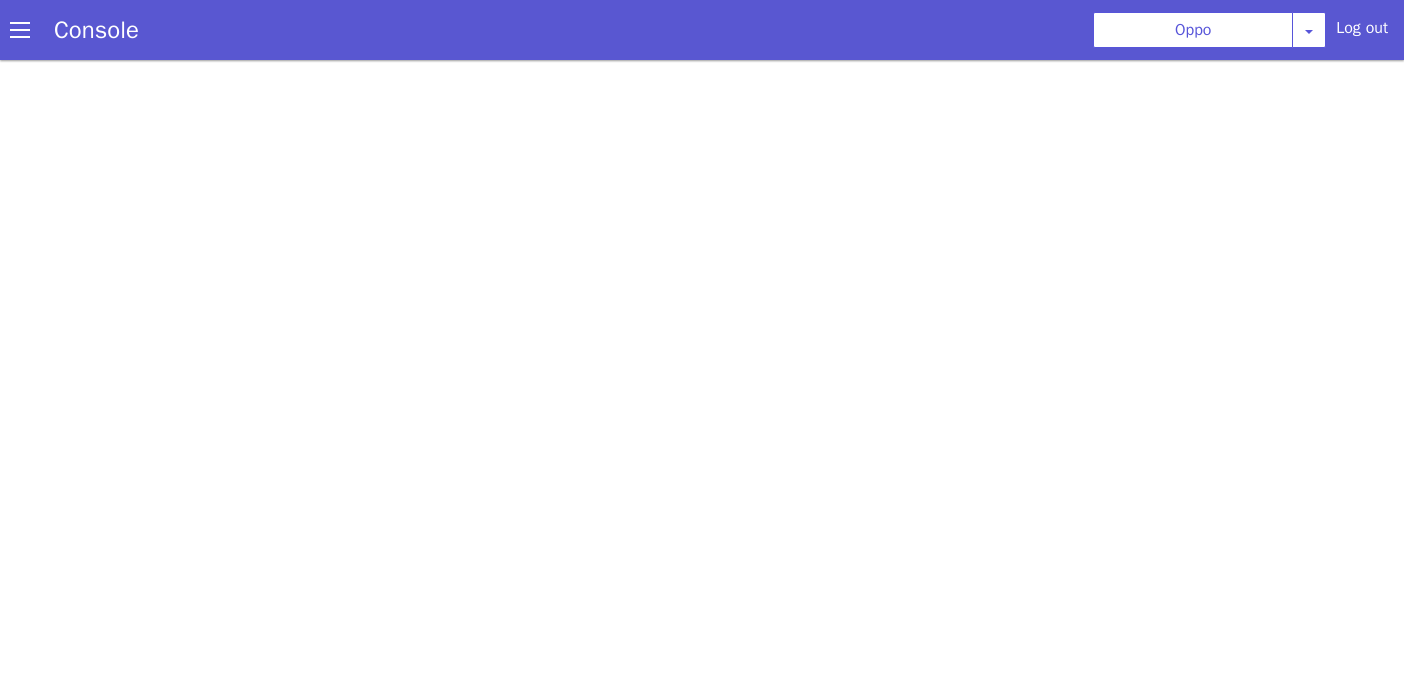 scroll, scrollTop: 0, scrollLeft: 0, axis: both 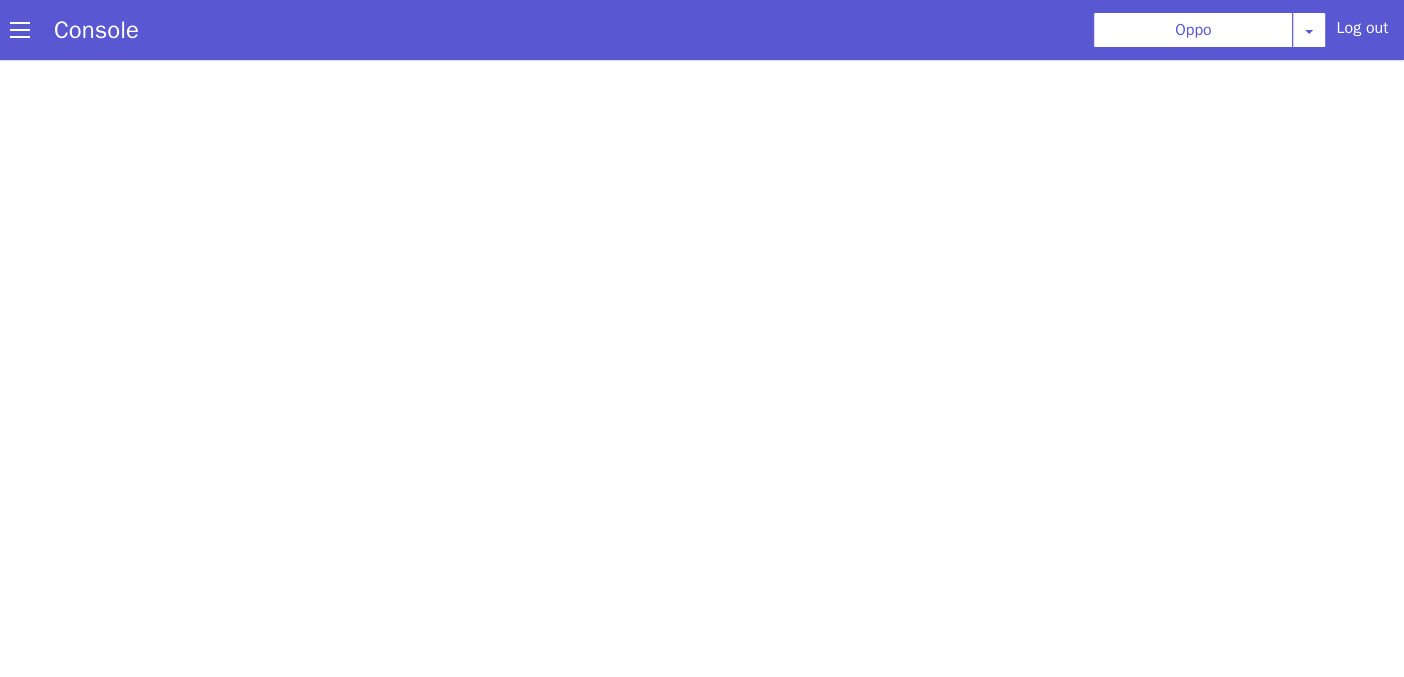 select on "hi" 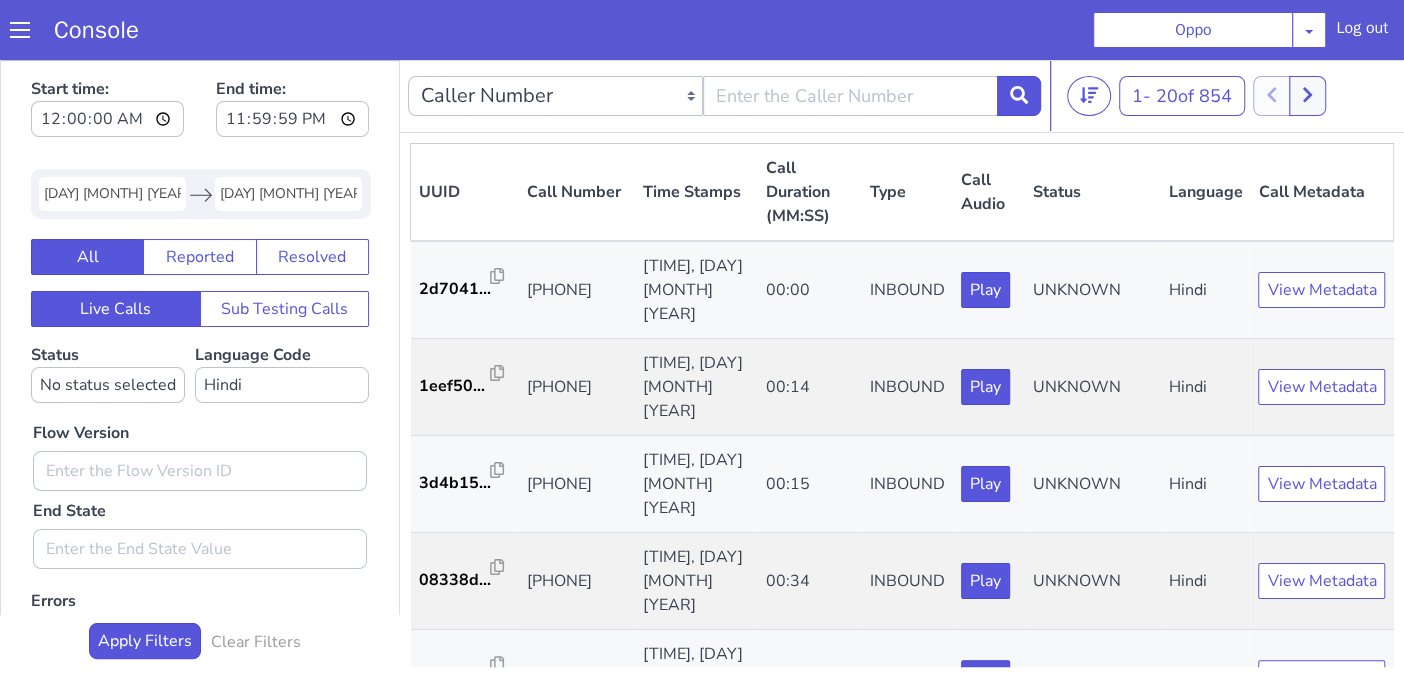 scroll, scrollTop: 0, scrollLeft: 0, axis: both 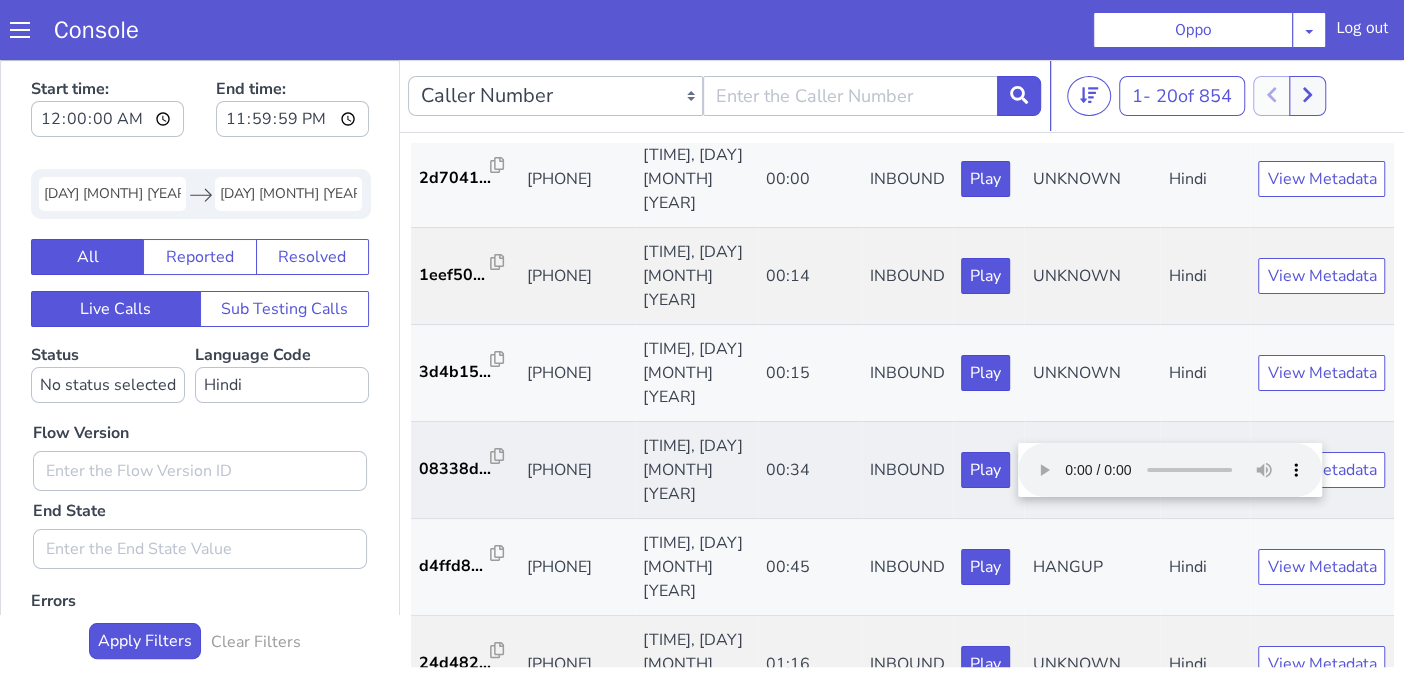 type 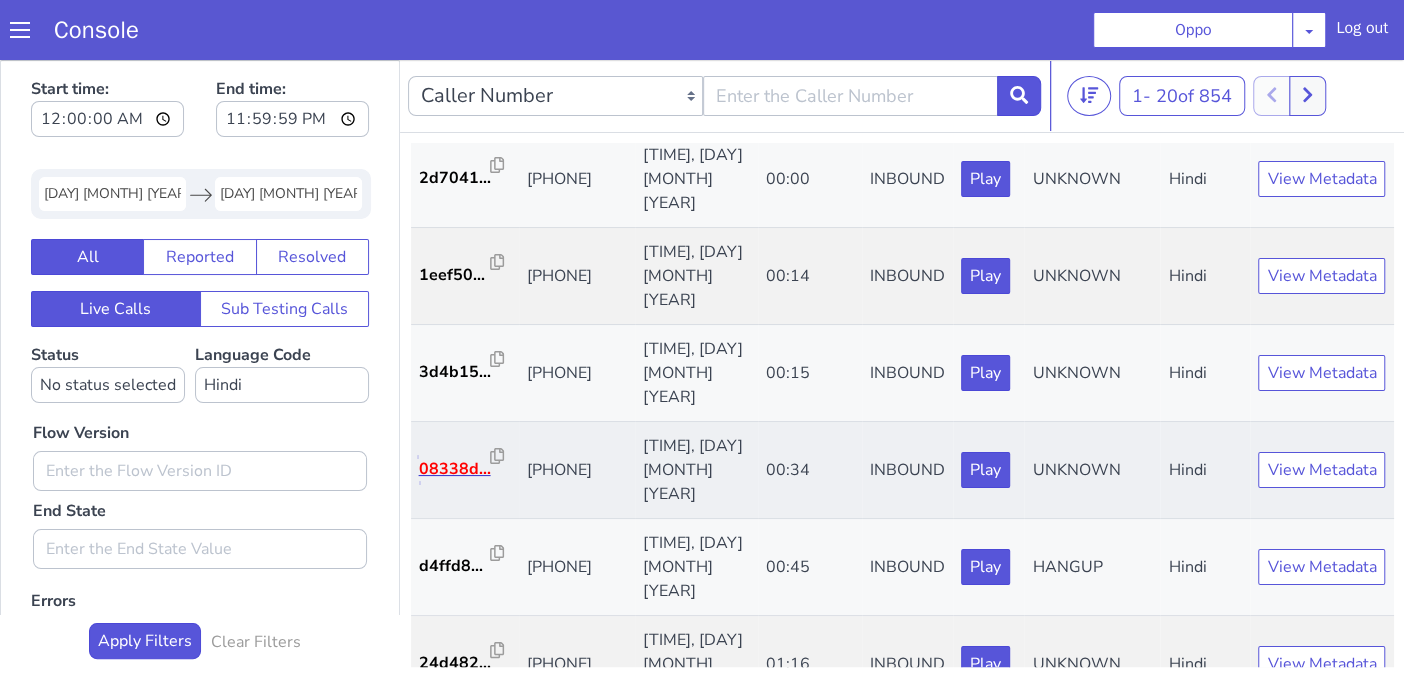 click on "08338d..." at bounding box center [455, 469] 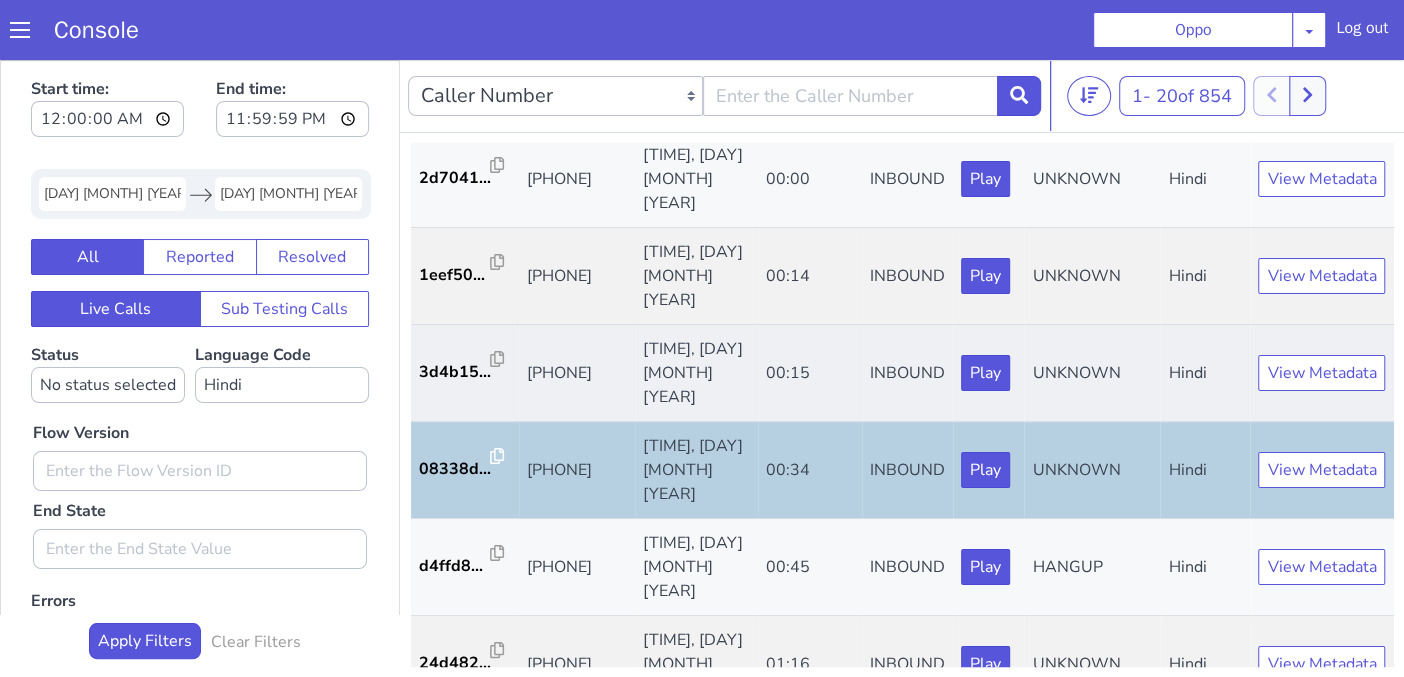 scroll, scrollTop: 222, scrollLeft: 0, axis: vertical 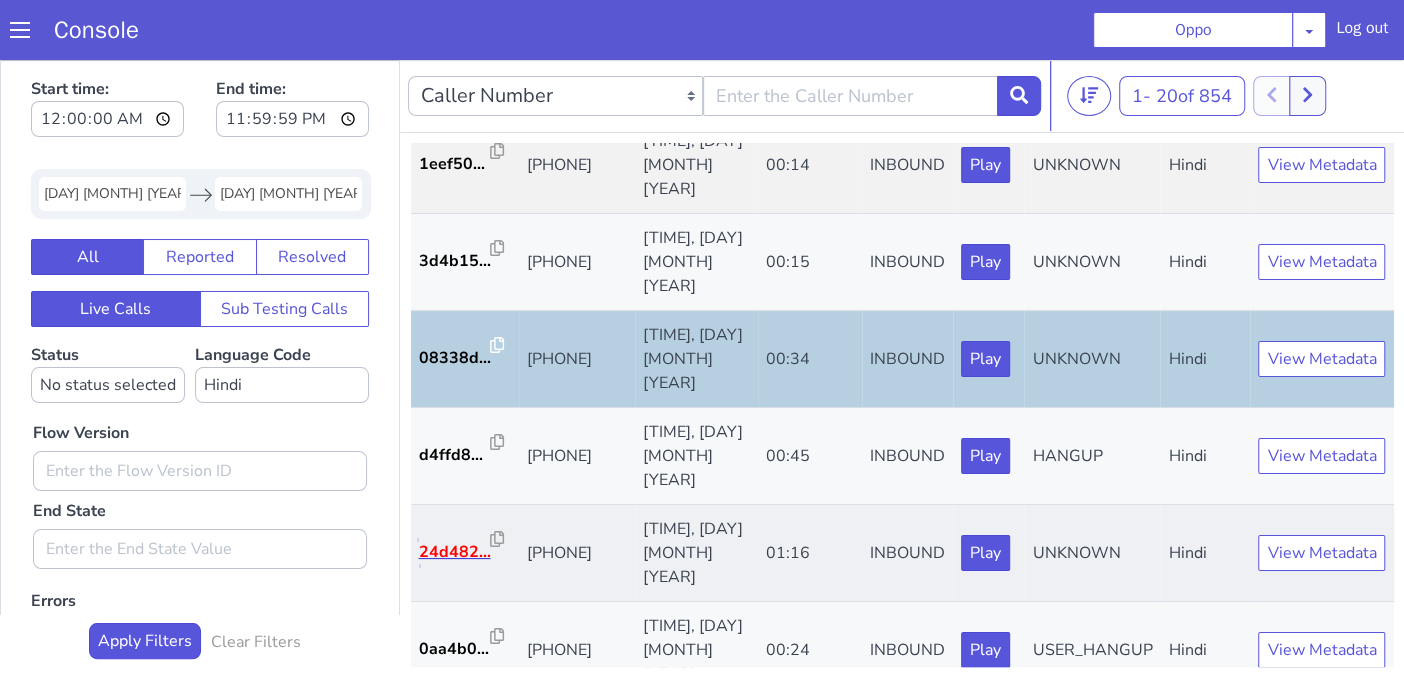click on "24d482..." at bounding box center [455, 552] 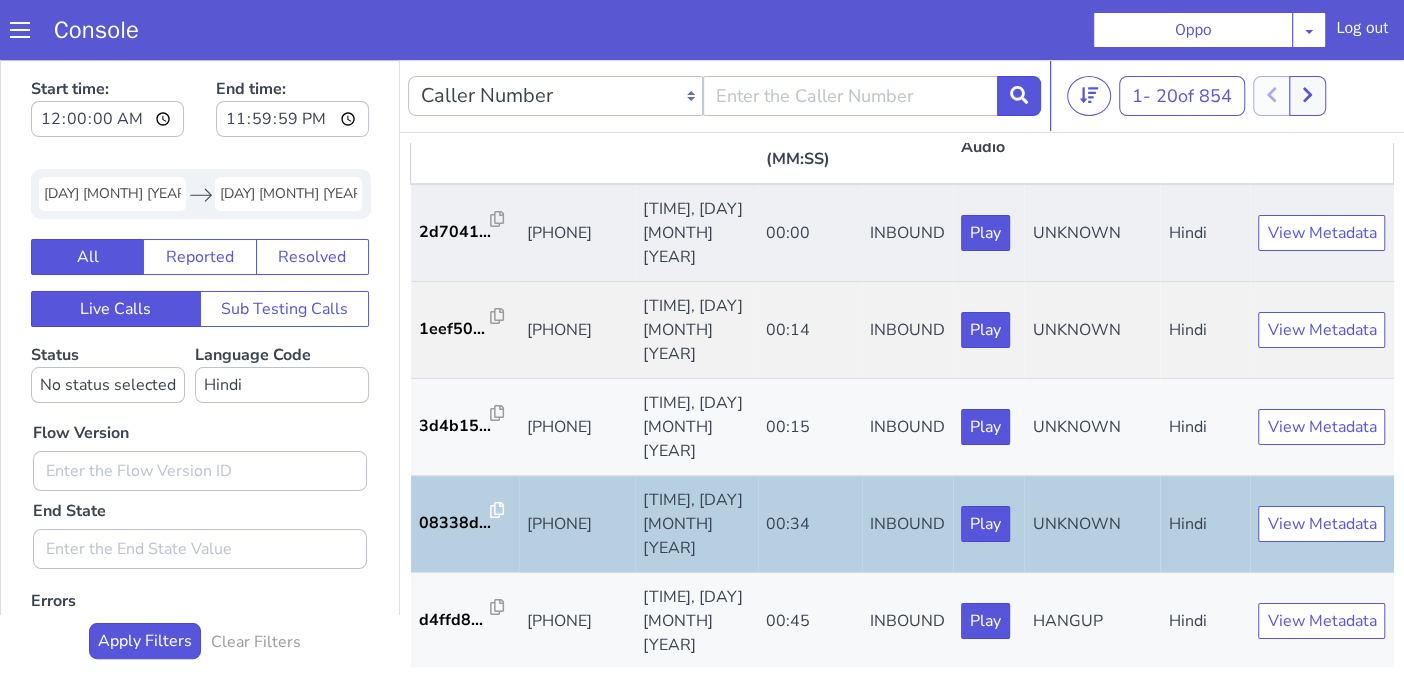 scroll, scrollTop: 0, scrollLeft: 0, axis: both 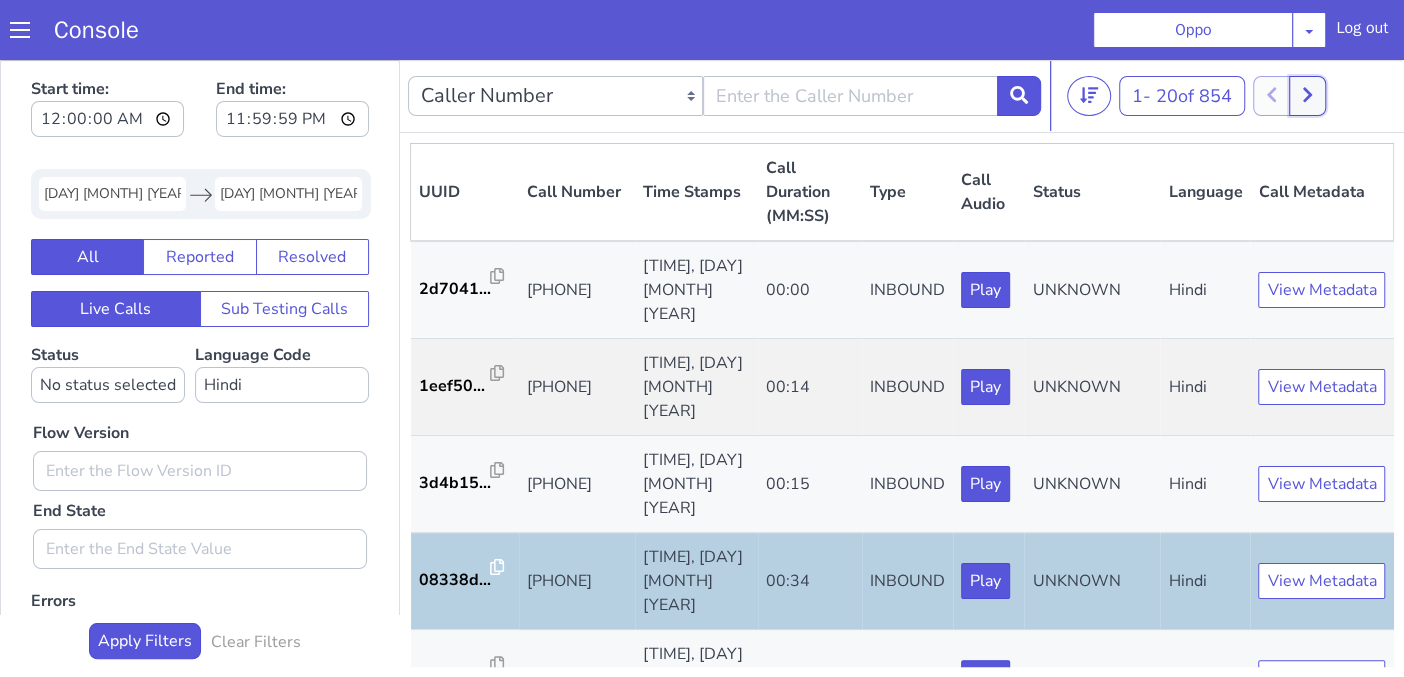 click at bounding box center [1307, 96] 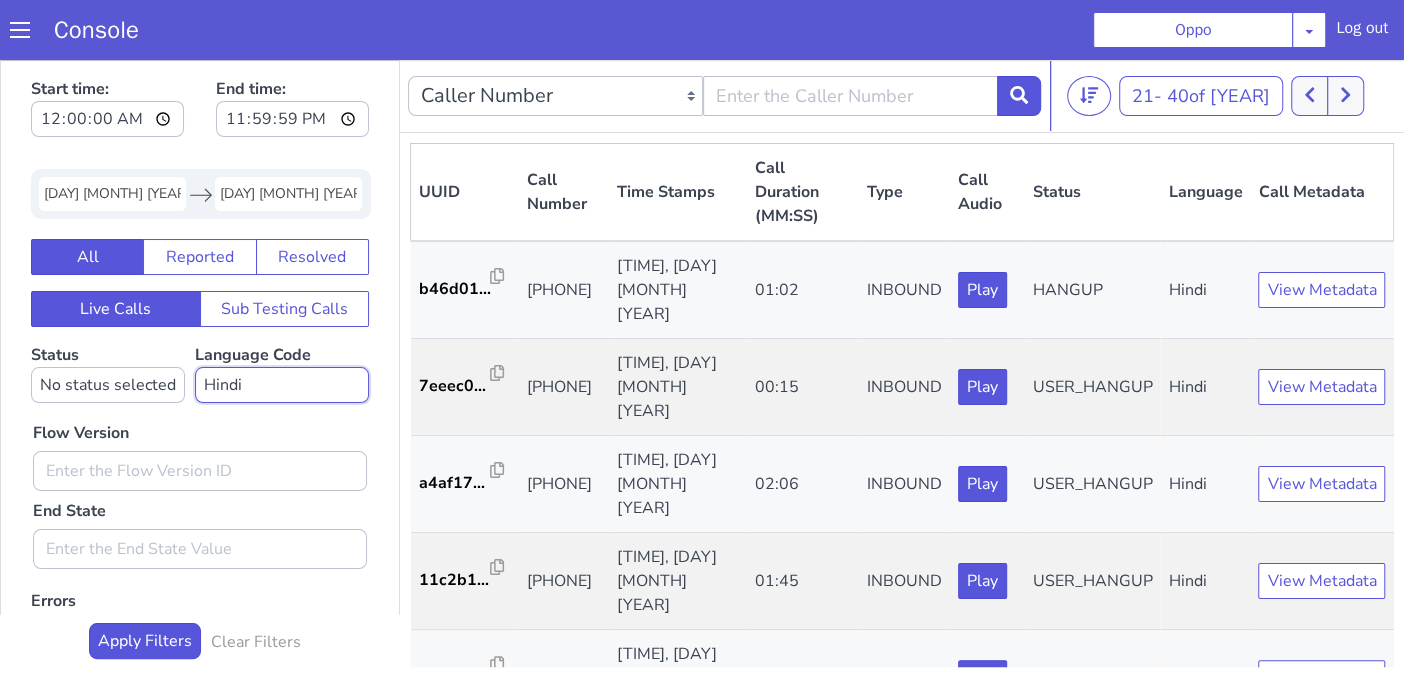 click on "No language selected Hindi English Tamil Telugu Kanada Marathi Malayalam Gujarati Bengali Indonesian Malay English US English GB" at bounding box center (282, 385) 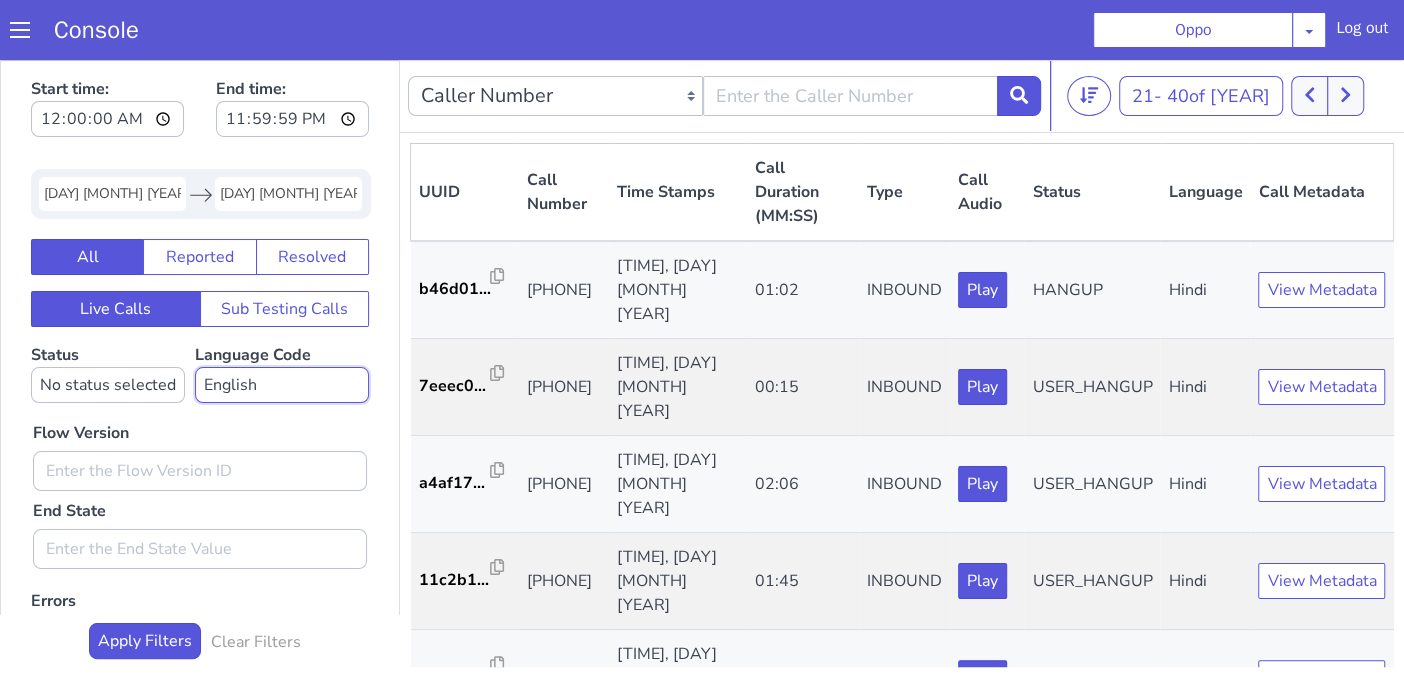 click on "No language selected Hindi English Tamil Telugu Kanada Marathi Malayalam Gujarati Bengali Indonesian Malay English US English GB" at bounding box center [282, 385] 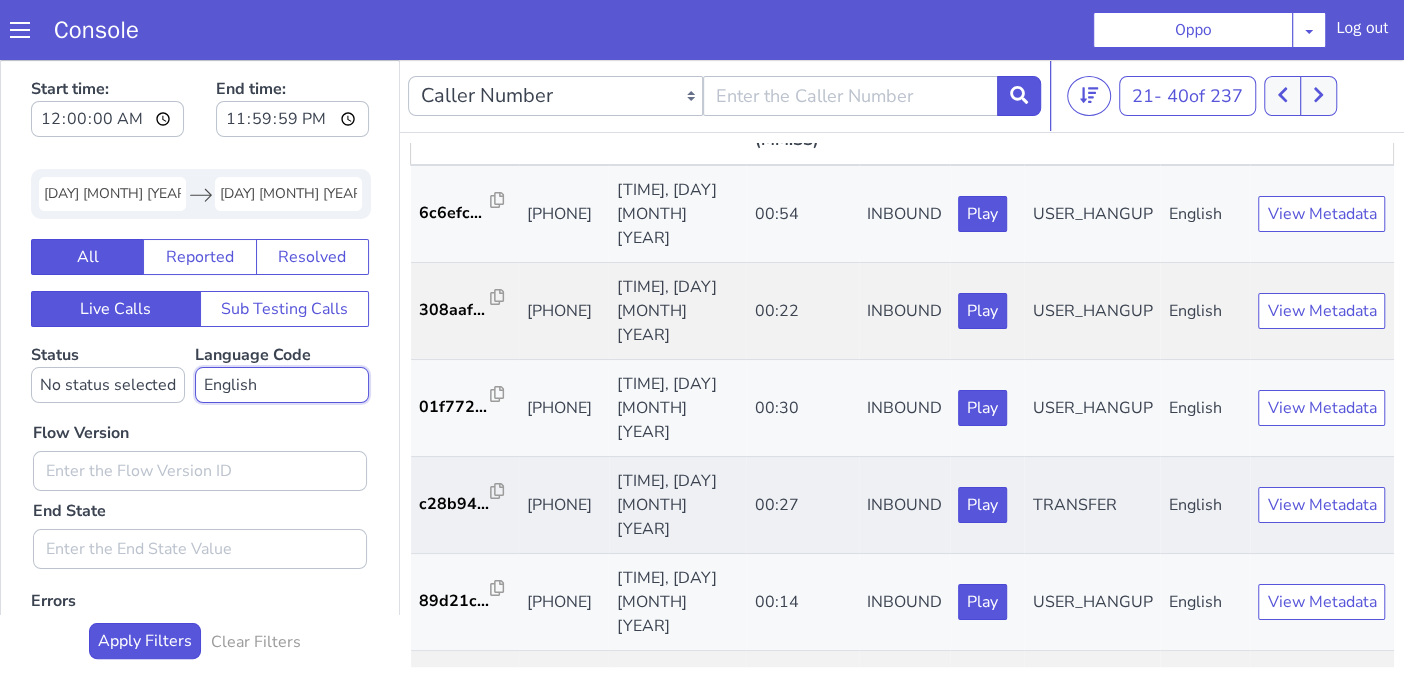 scroll, scrollTop: 111, scrollLeft: 0, axis: vertical 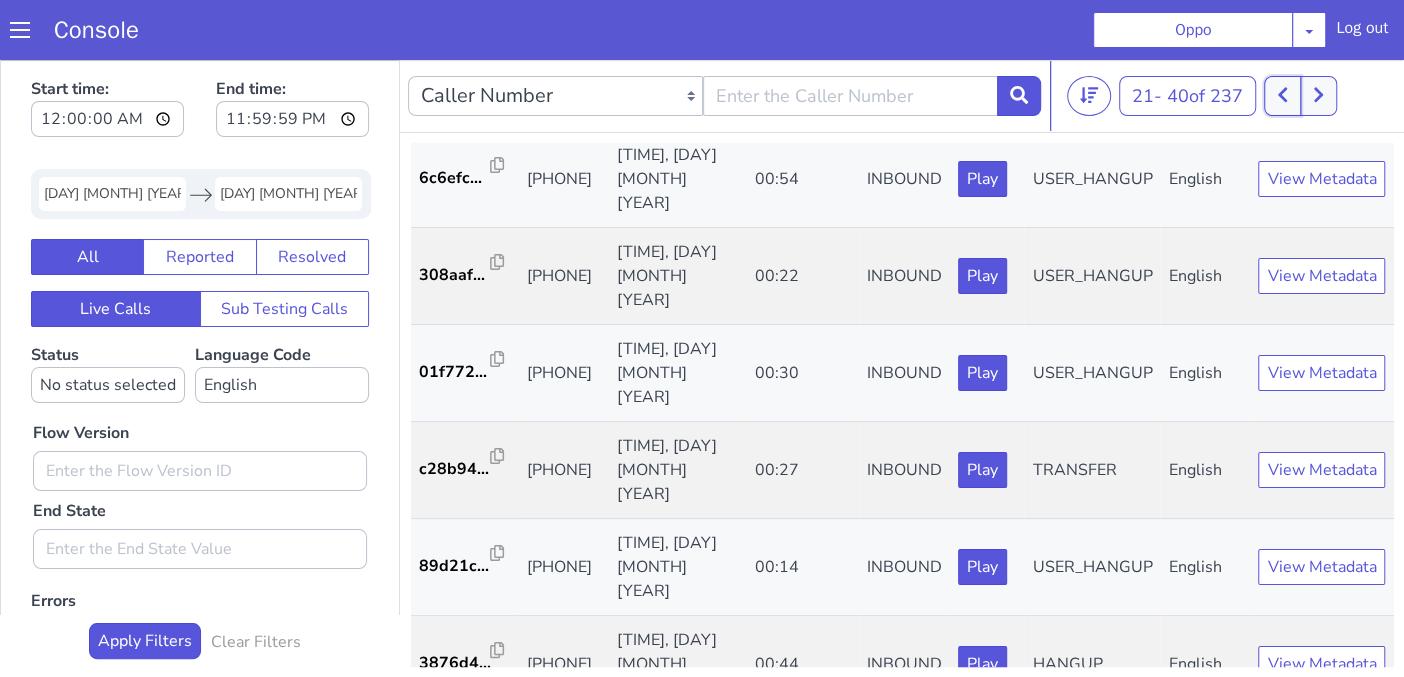 click 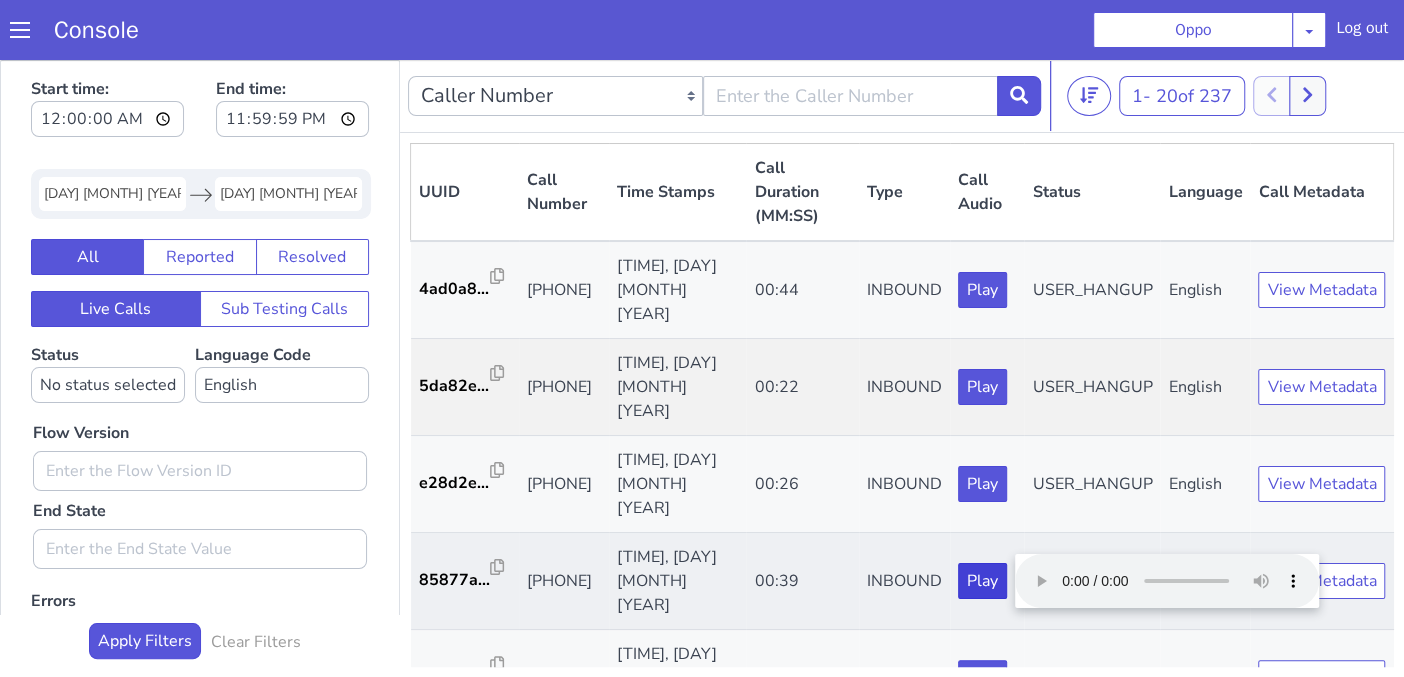 scroll, scrollTop: 222, scrollLeft: 0, axis: vertical 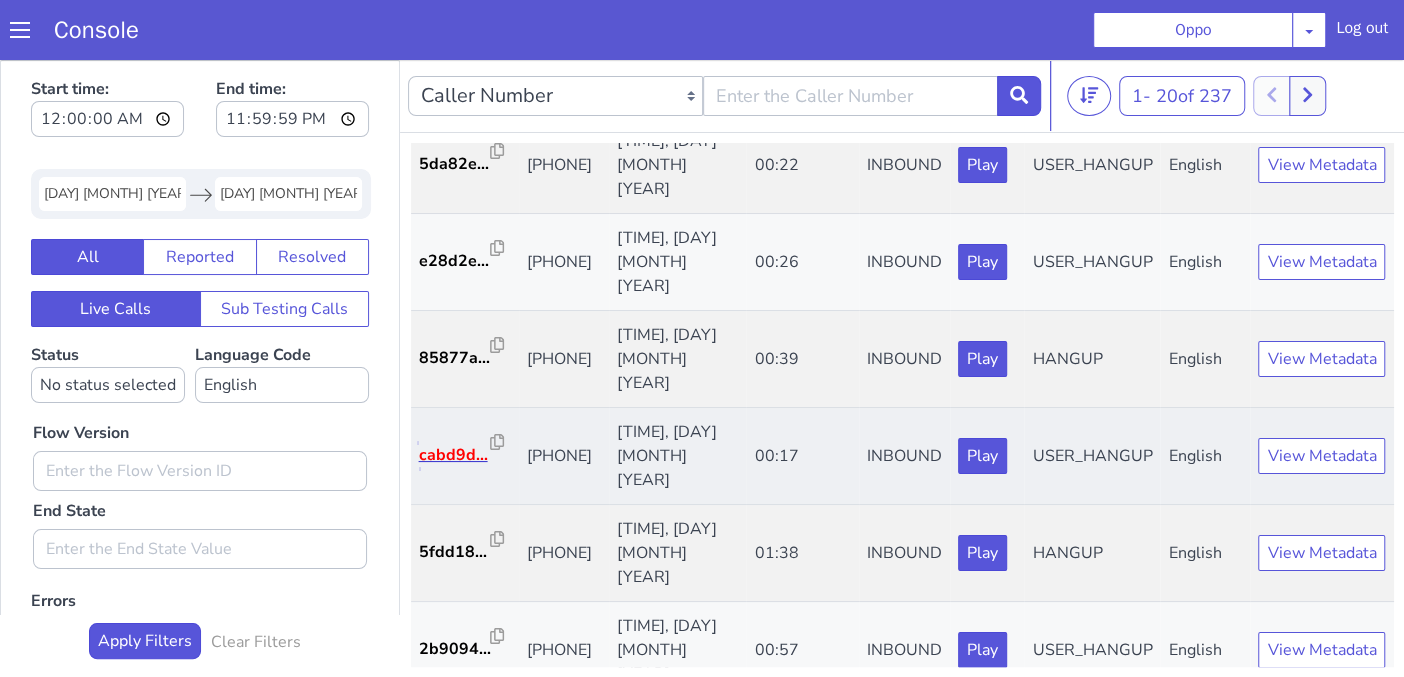 click on "cabd9d..." at bounding box center (455, 455) 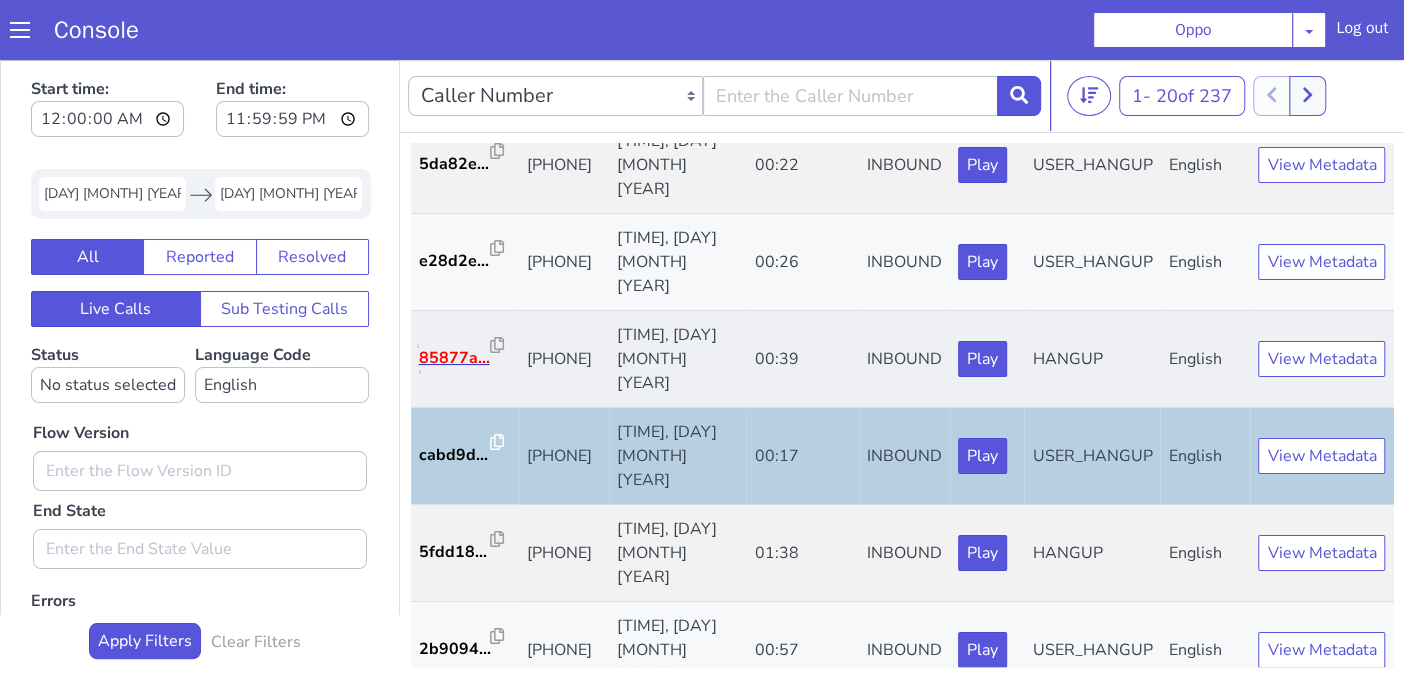 click on "85877a..." at bounding box center [455, 358] 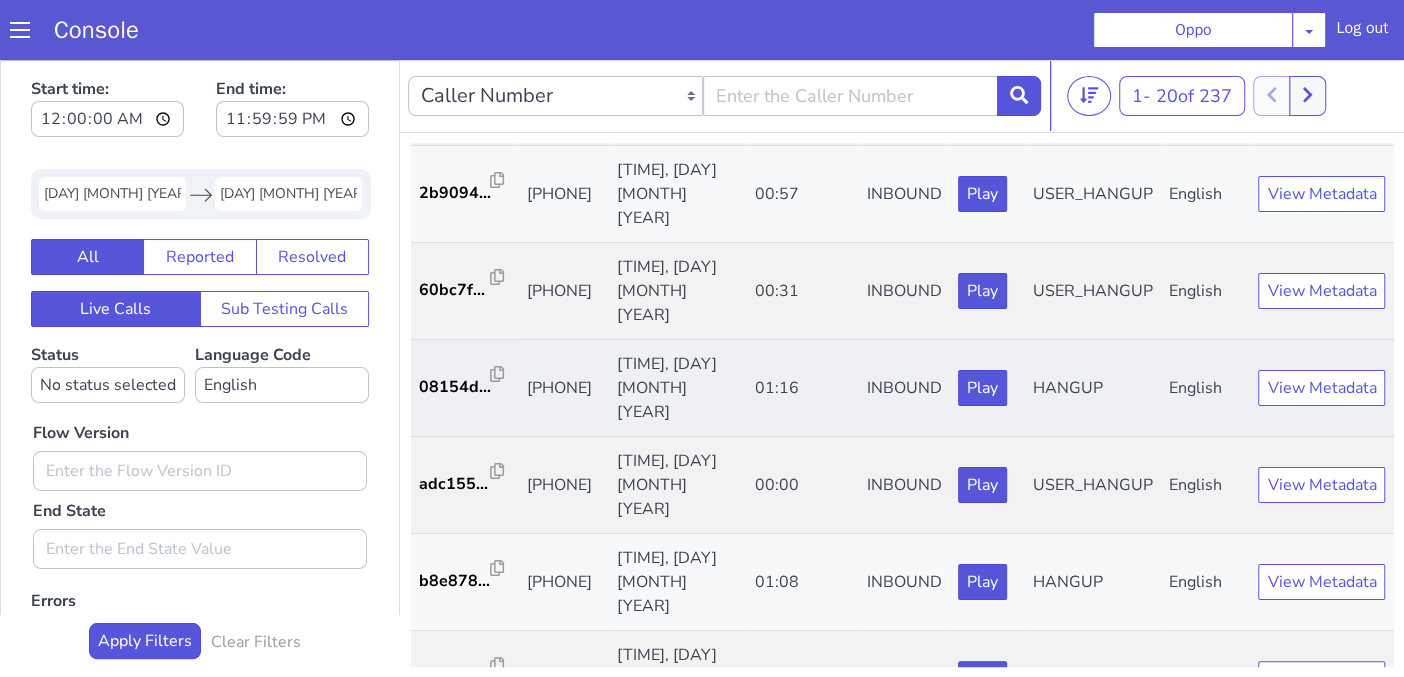 scroll, scrollTop: 777, scrollLeft: 0, axis: vertical 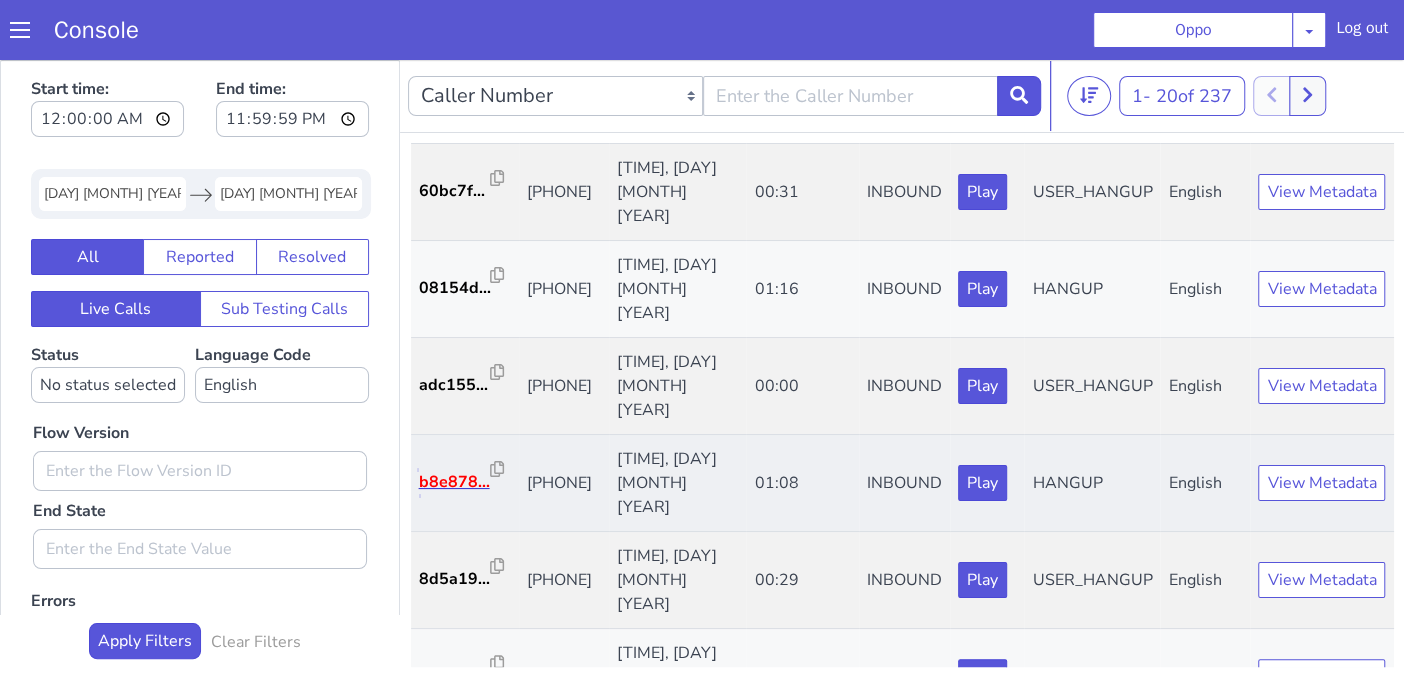 click on "b8e878..." at bounding box center [455, 482] 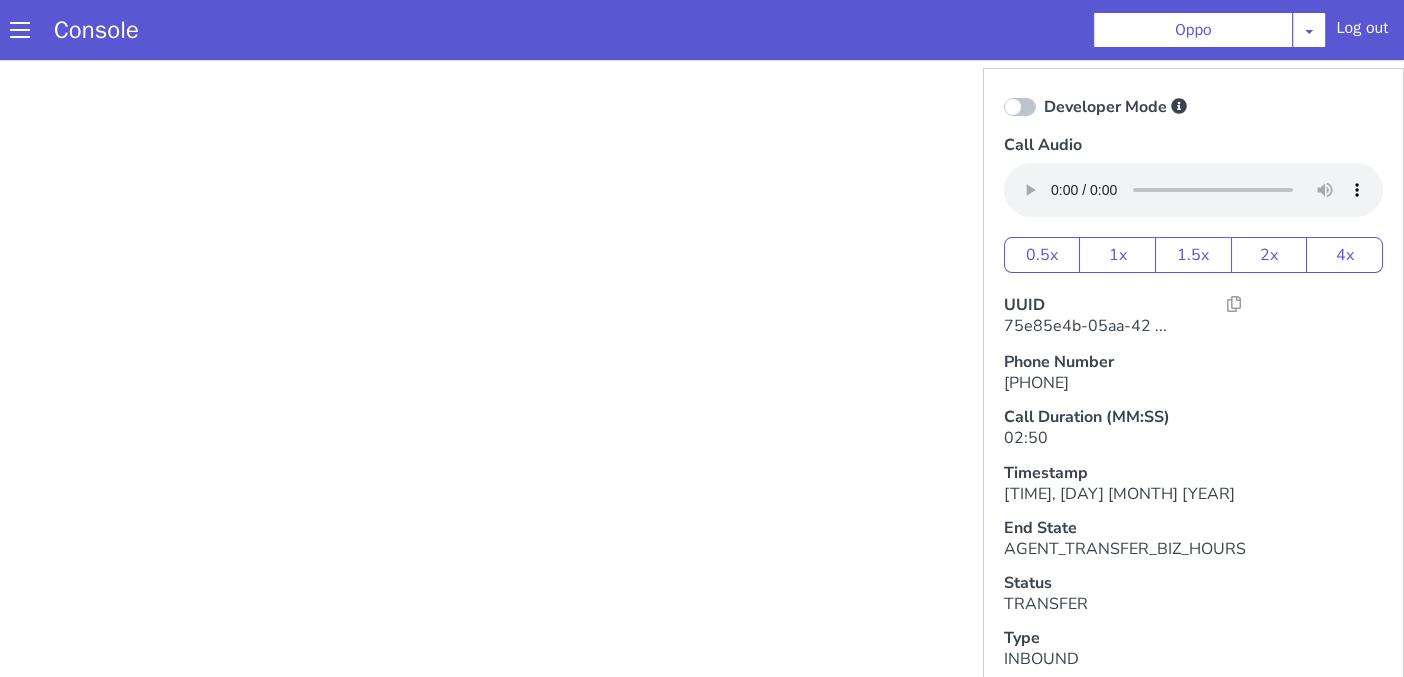 scroll, scrollTop: 0, scrollLeft: 0, axis: both 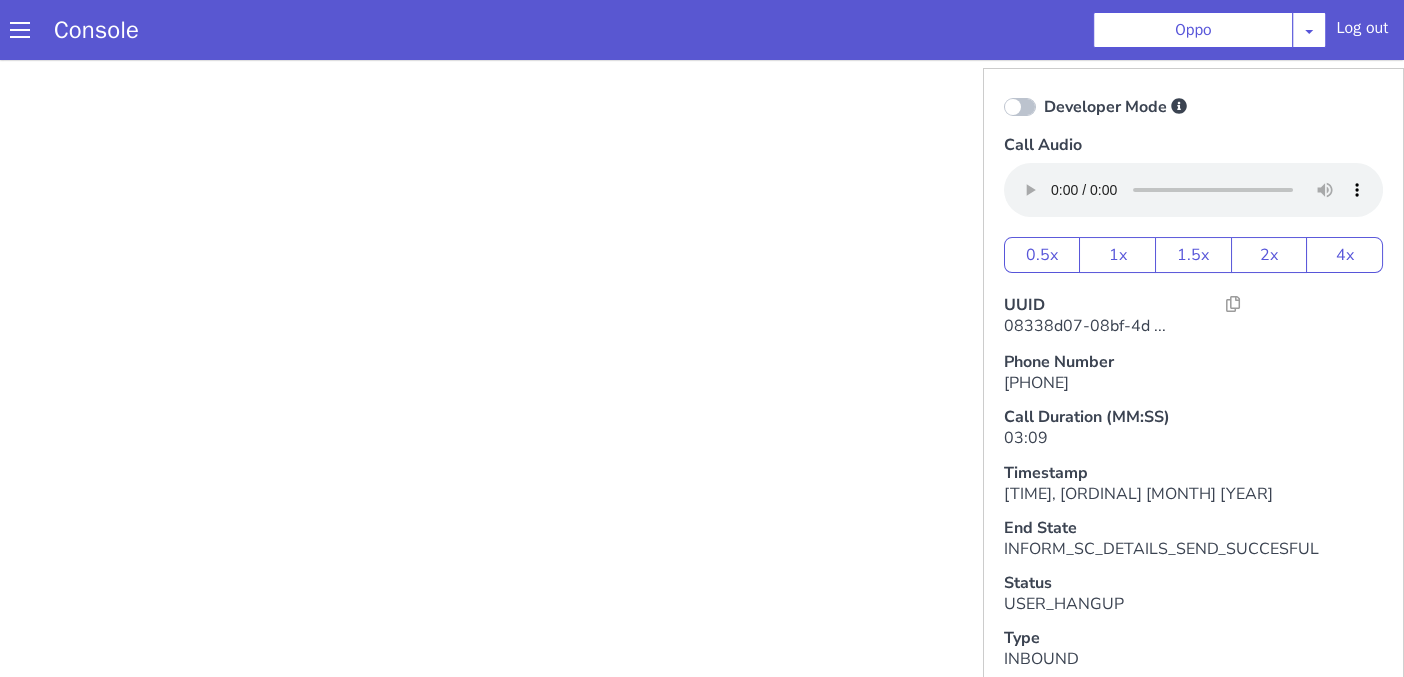 type 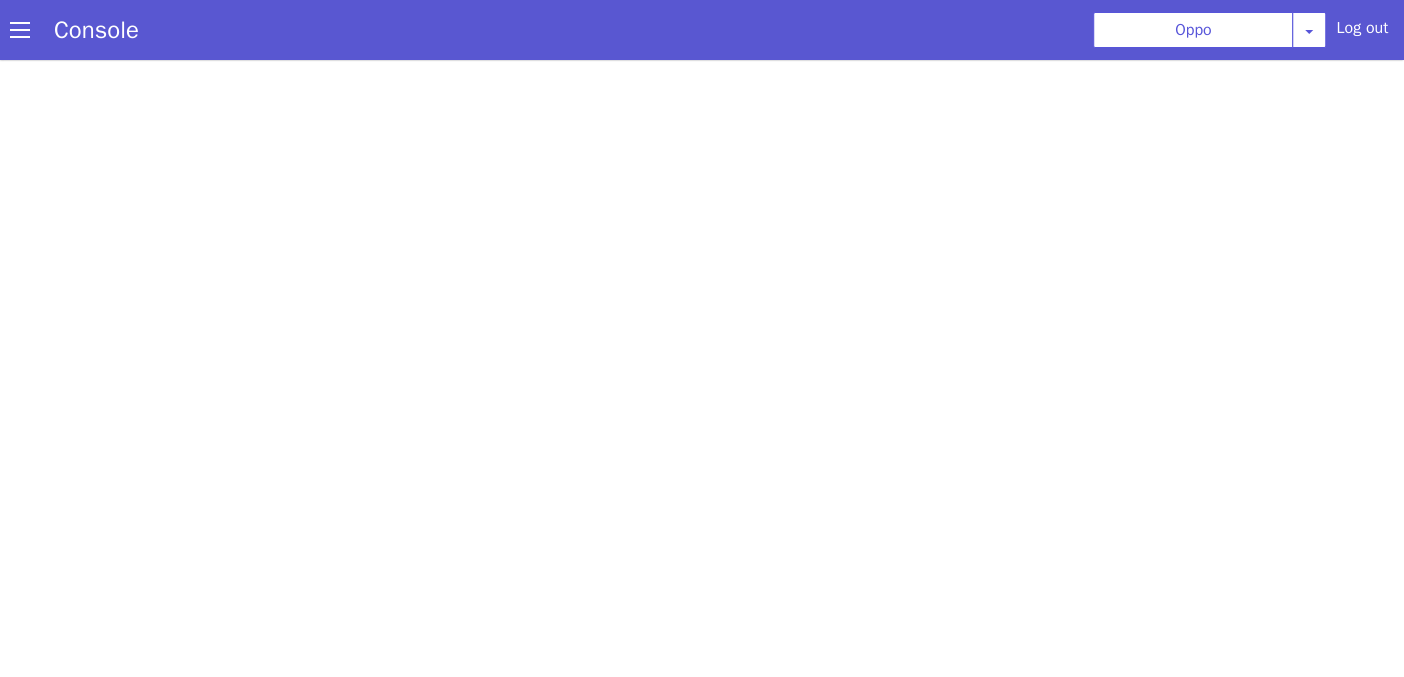 scroll, scrollTop: 0, scrollLeft: 0, axis: both 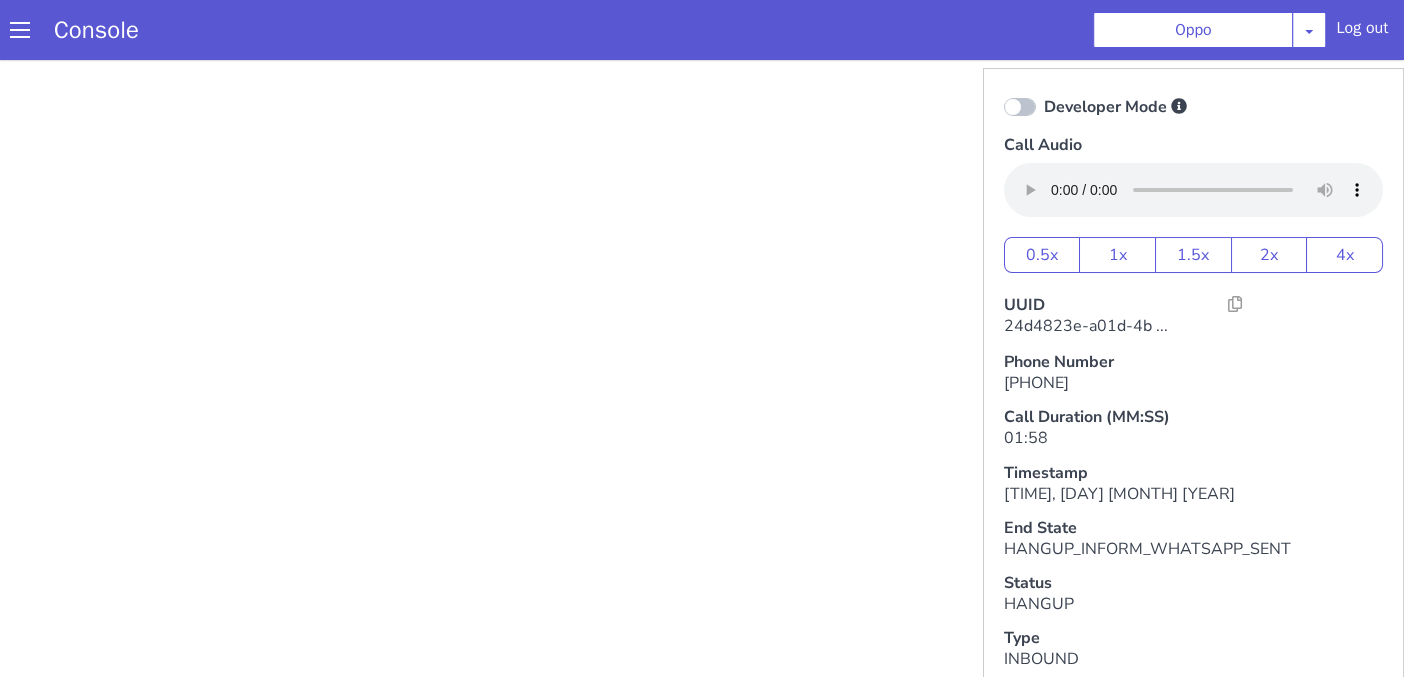 type 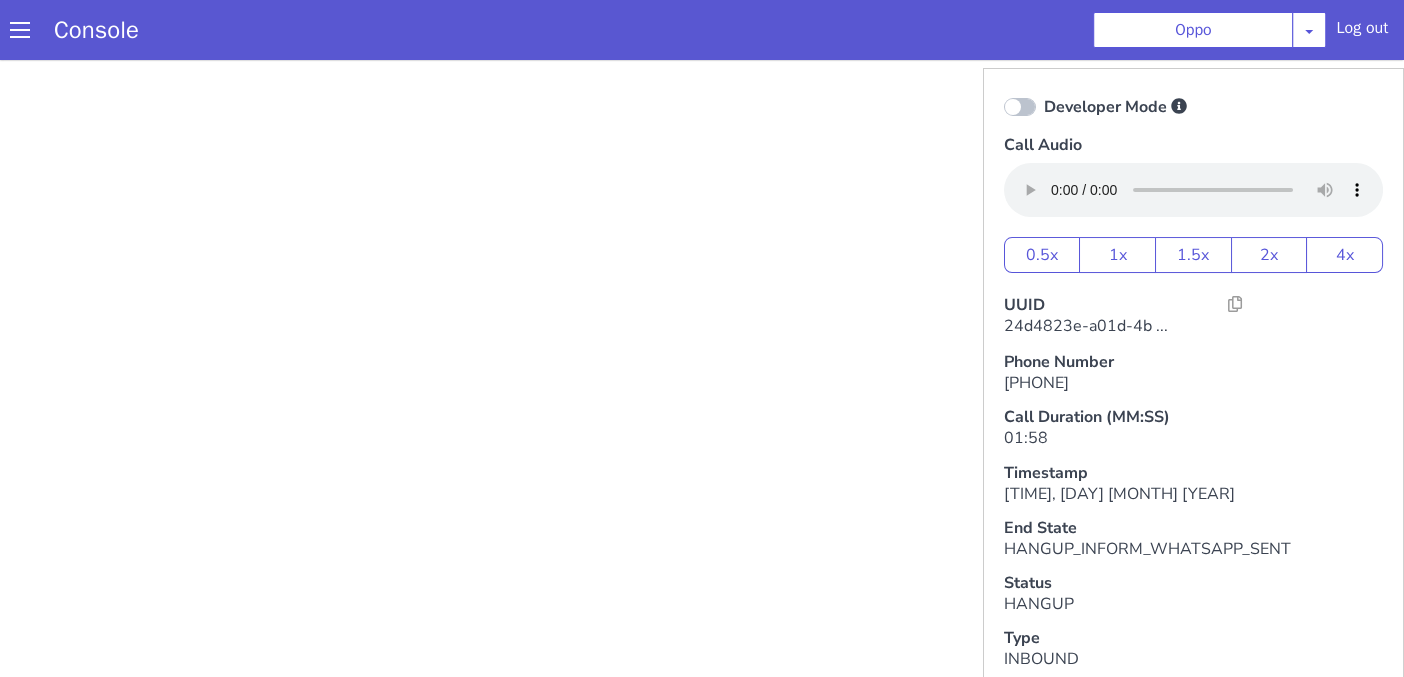 click at bounding box center [502, 176] 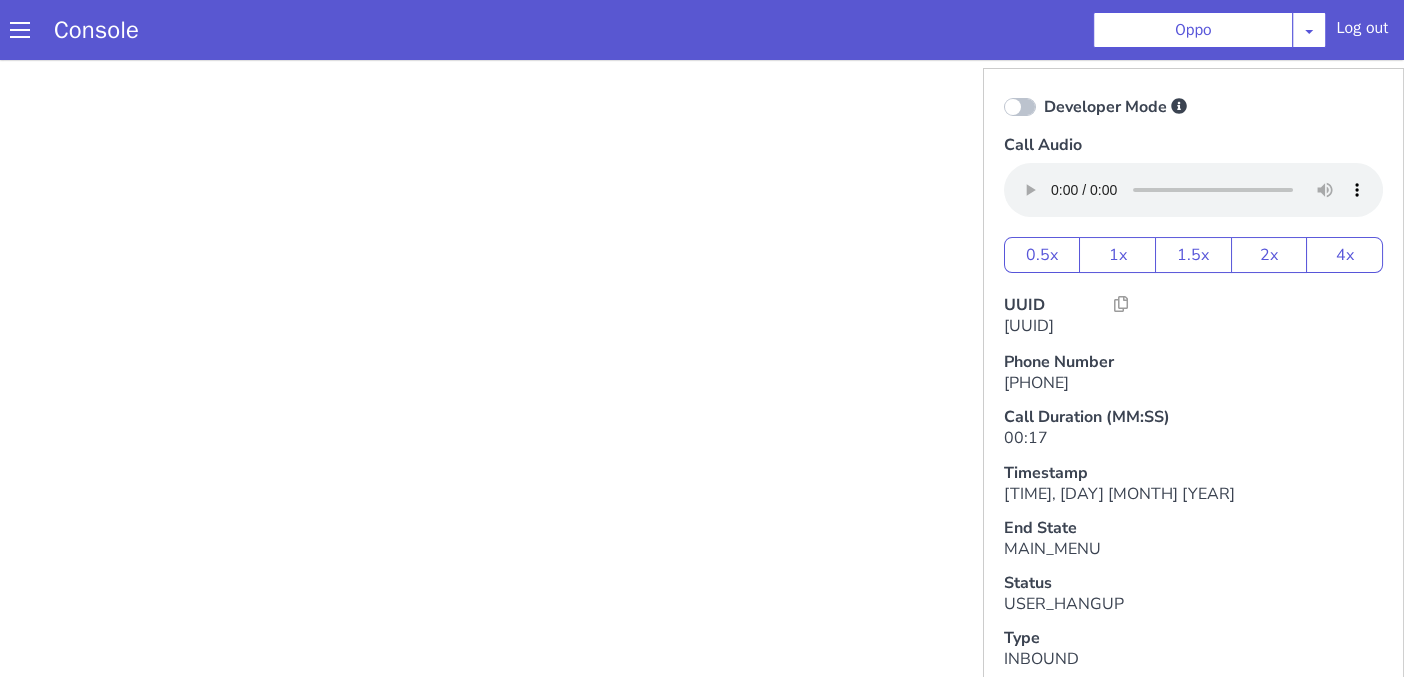 scroll, scrollTop: 0, scrollLeft: 0, axis: both 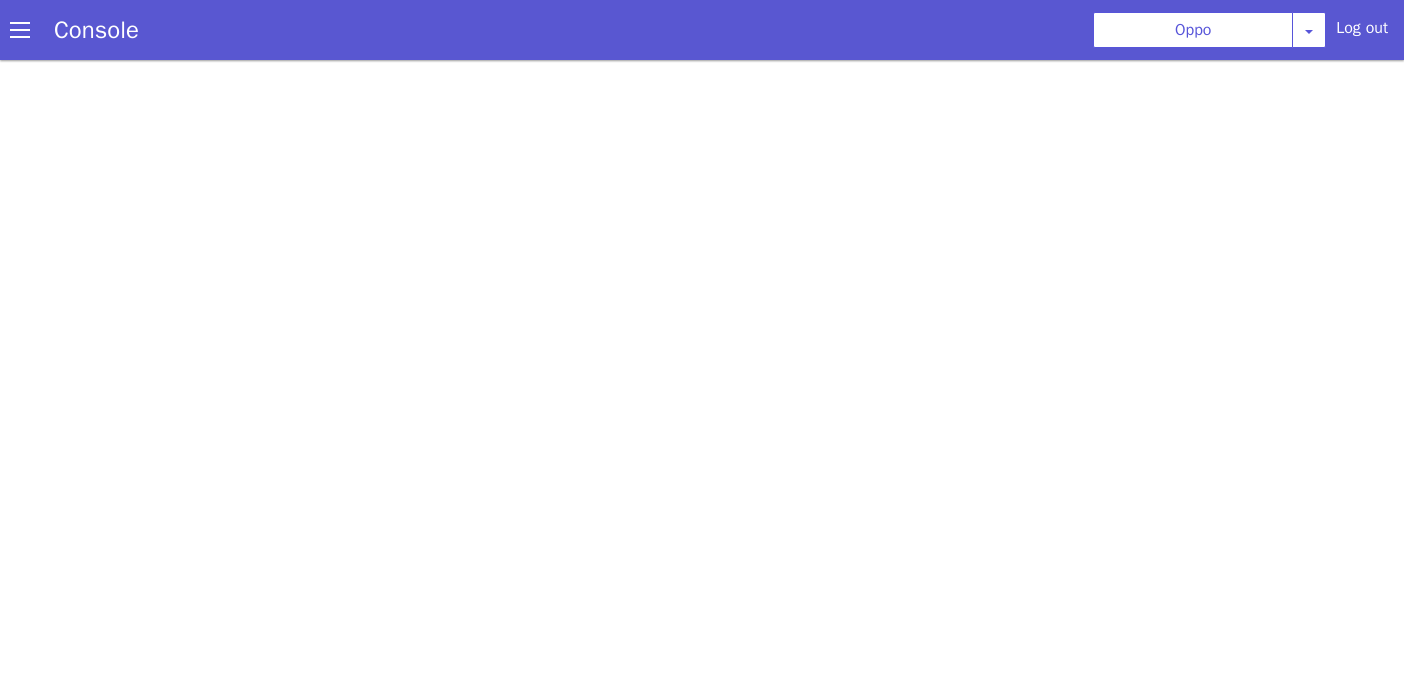 select on "en" 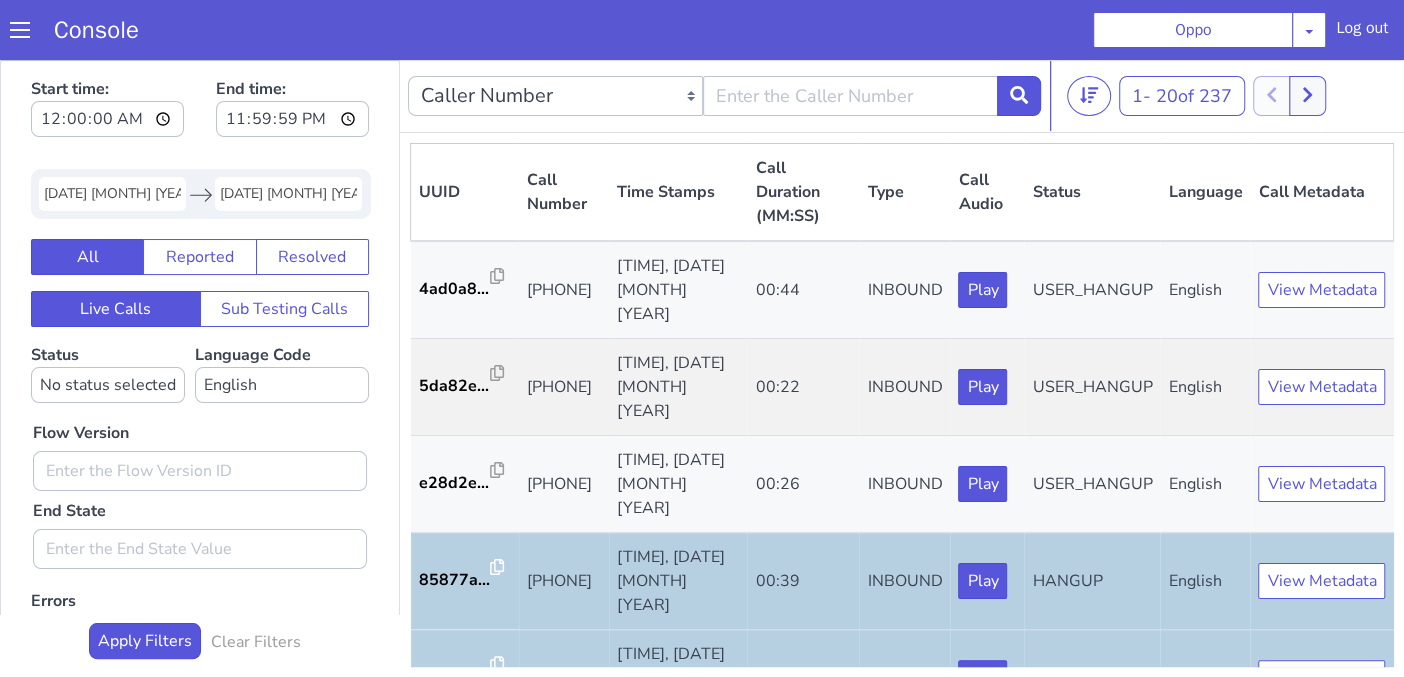 scroll, scrollTop: 0, scrollLeft: 0, axis: both 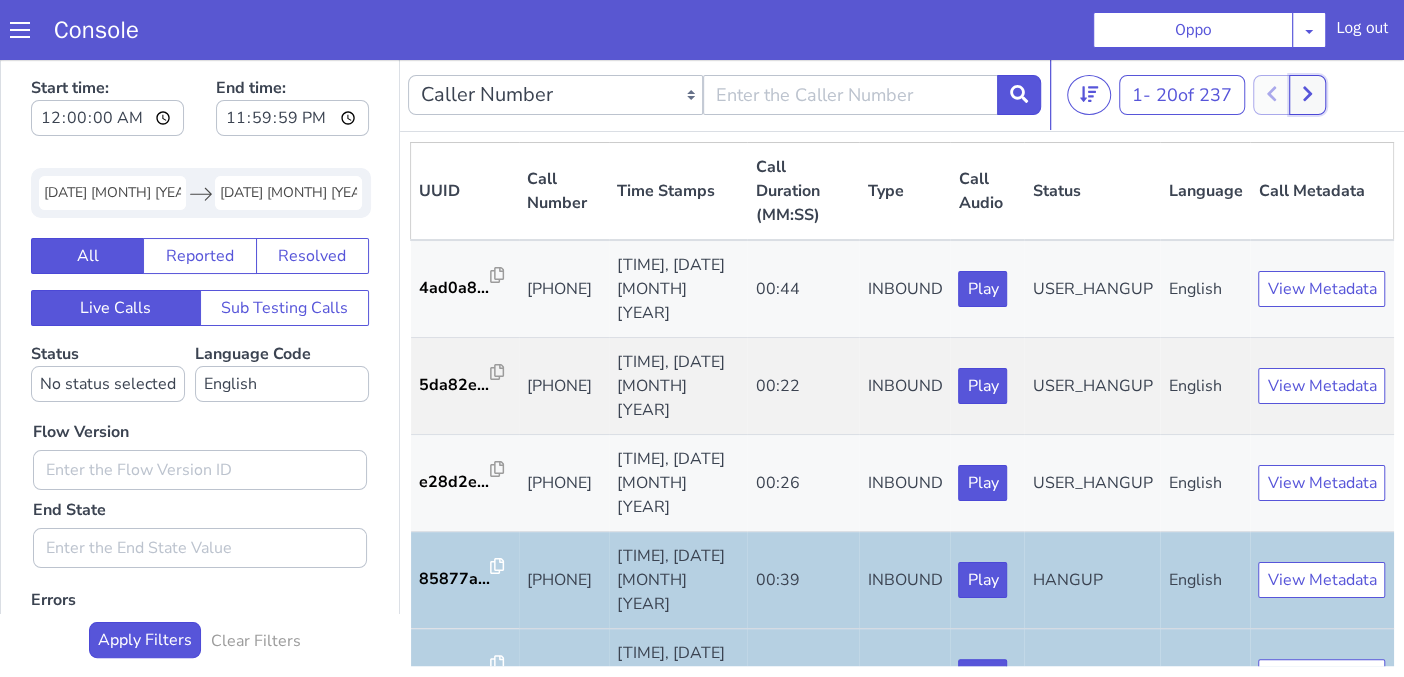 click at bounding box center (1307, 95) 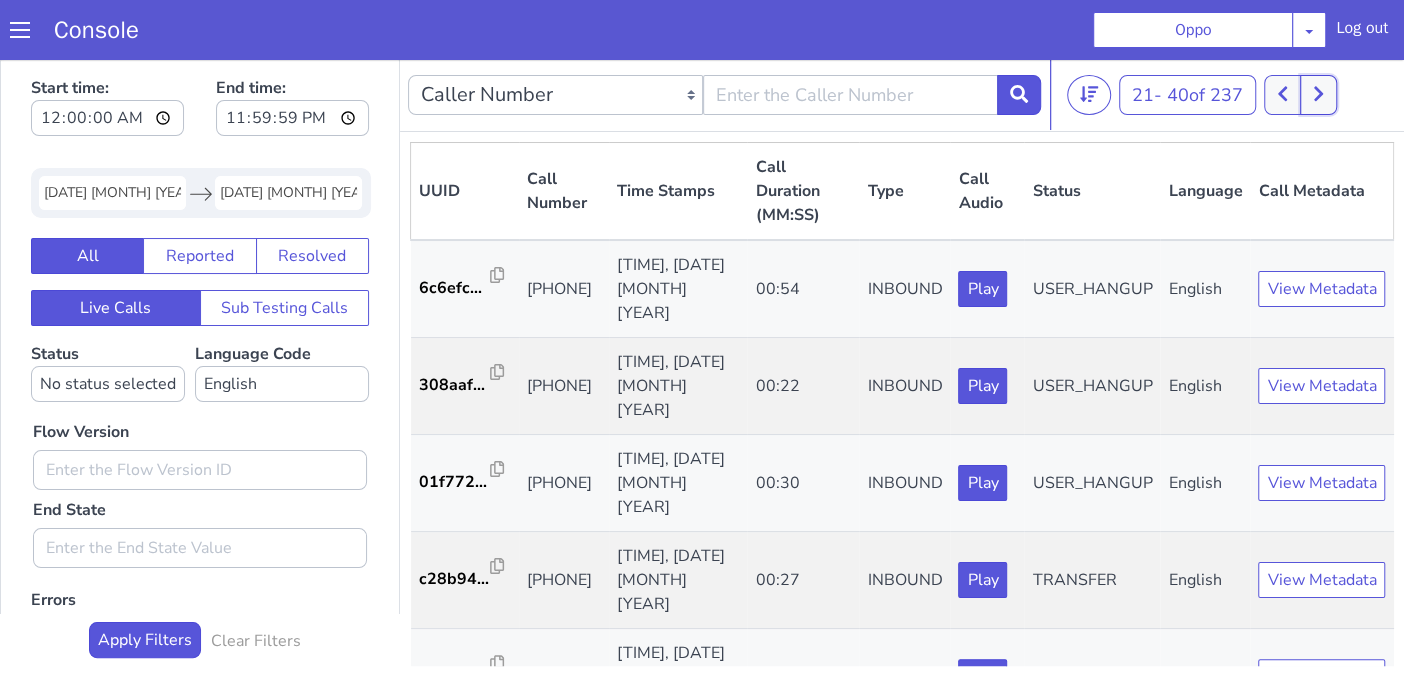 scroll, scrollTop: 5, scrollLeft: 0, axis: vertical 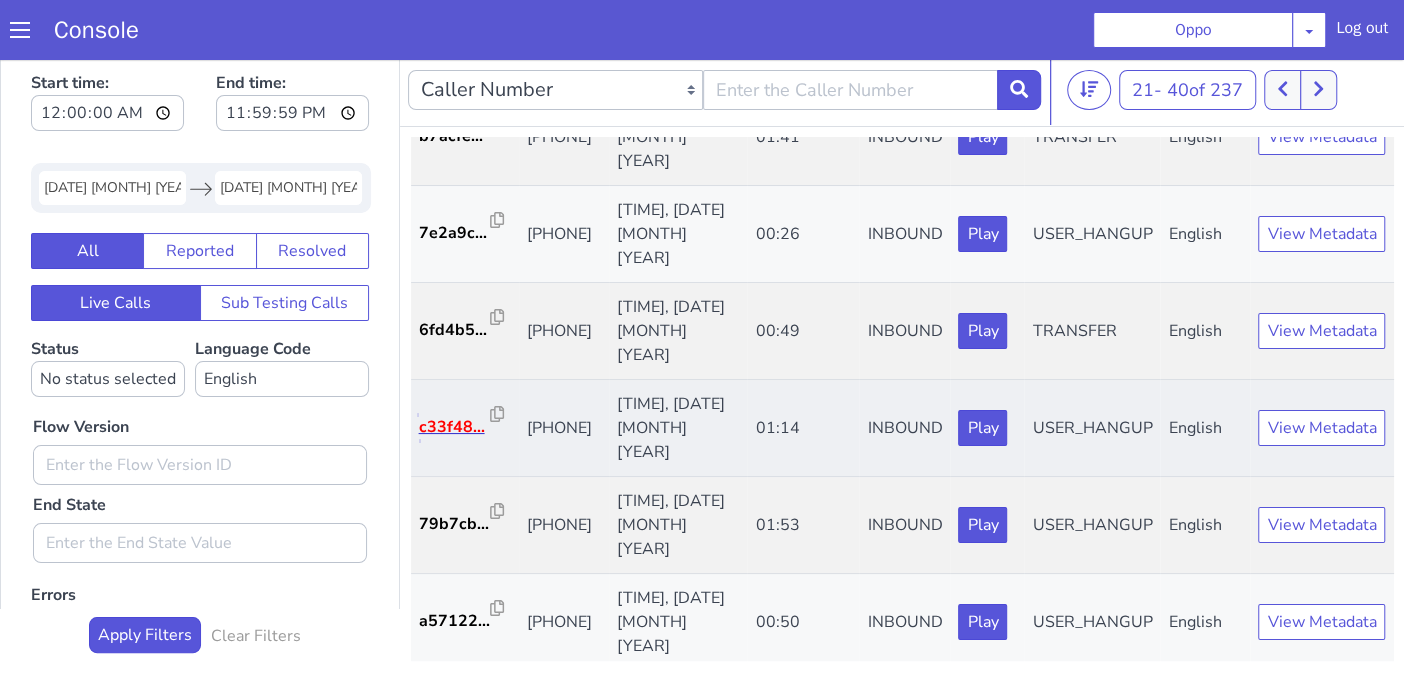 click on "c33f48..." at bounding box center [455, 427] 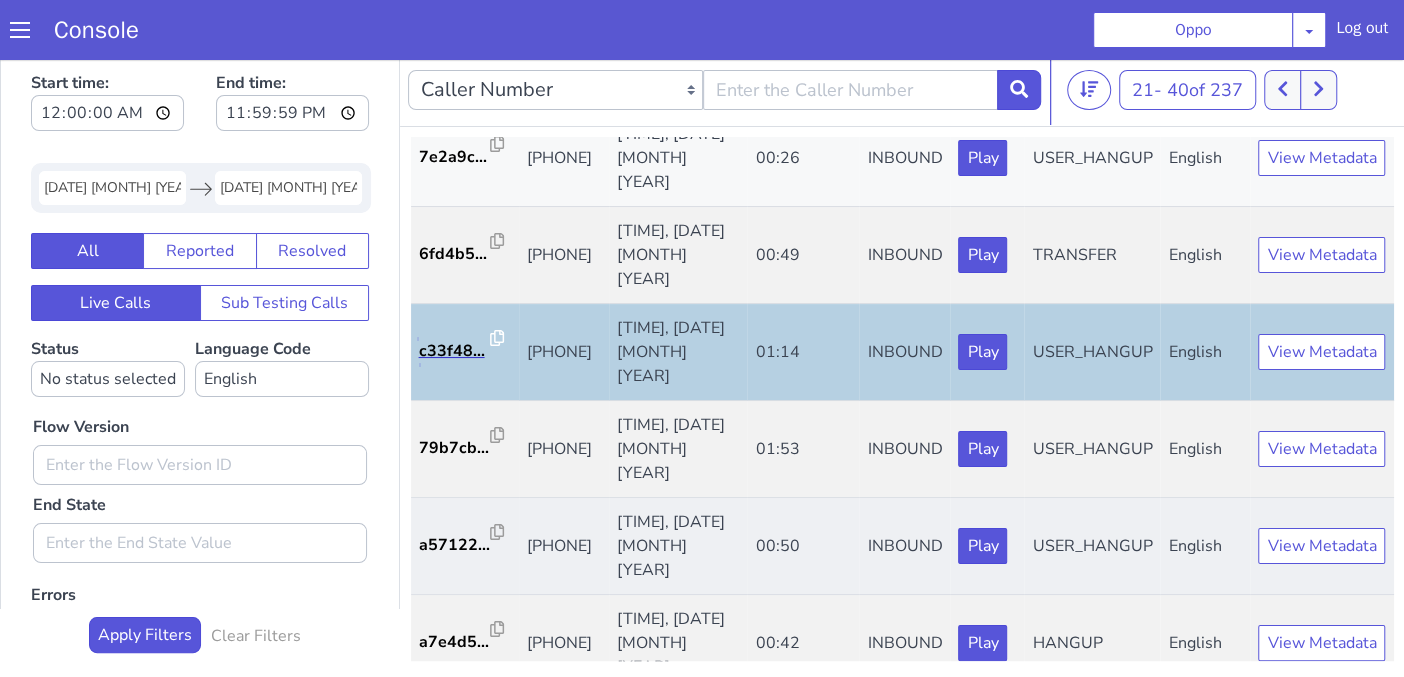 scroll, scrollTop: 937, scrollLeft: 0, axis: vertical 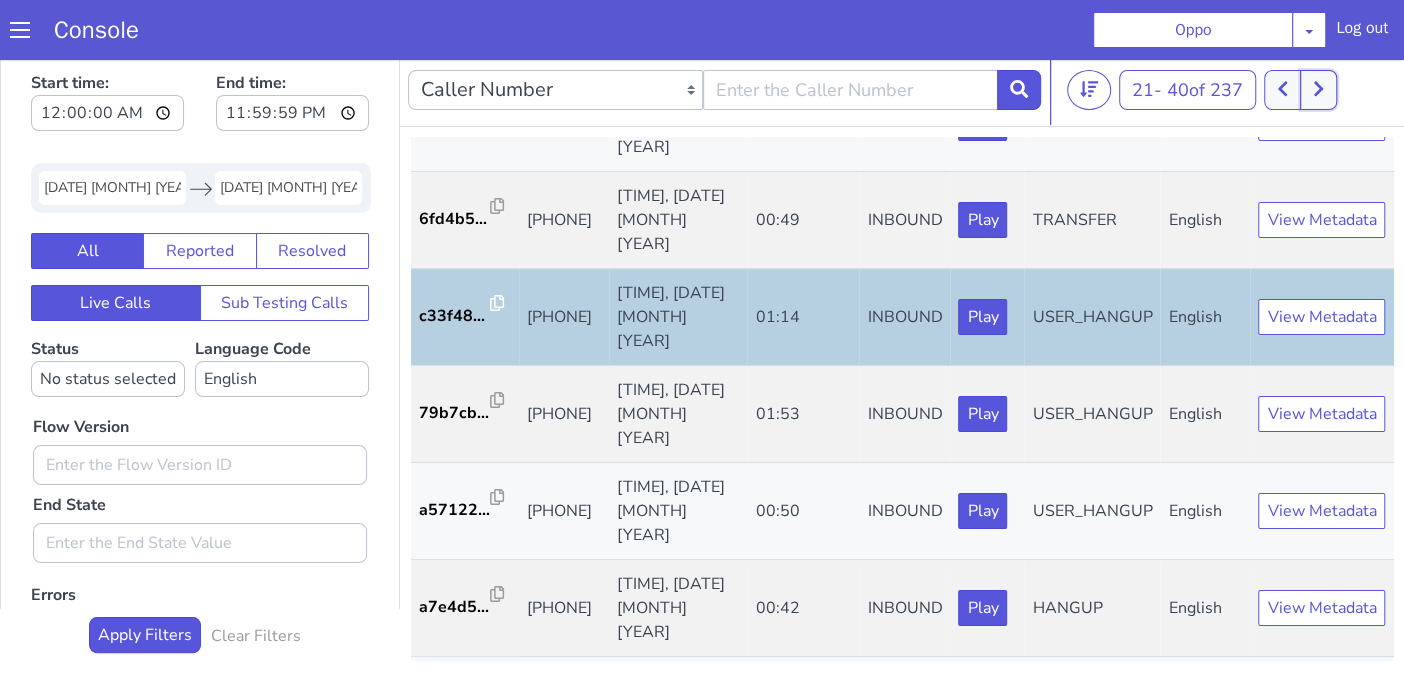 click 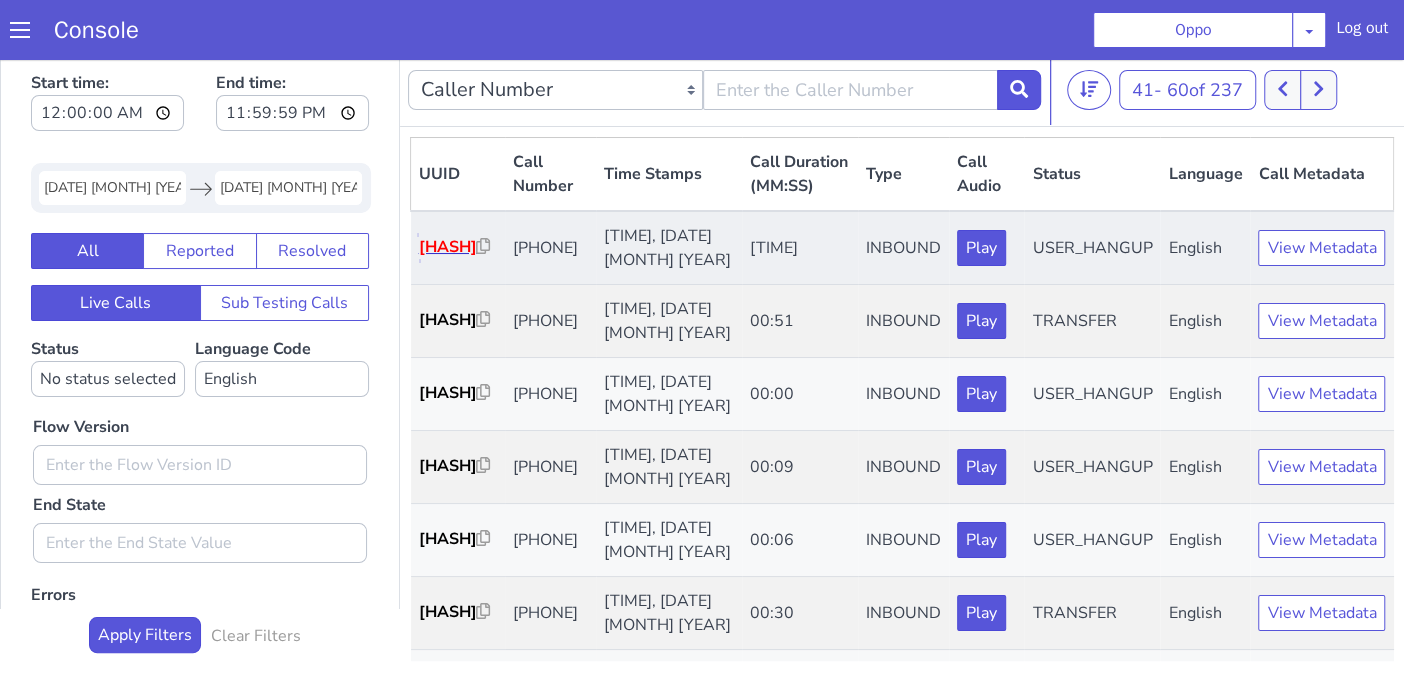 click on "e310ed..." at bounding box center (448, 247) 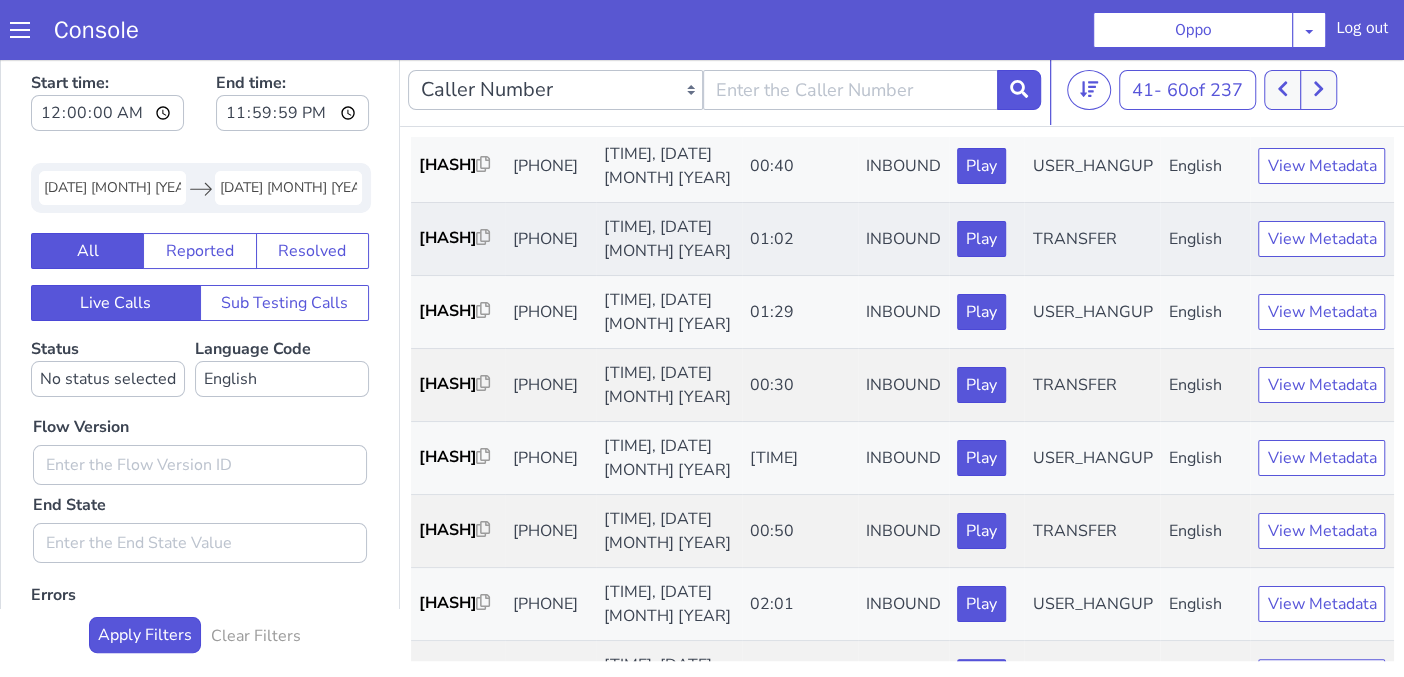 scroll, scrollTop: 555, scrollLeft: 0, axis: vertical 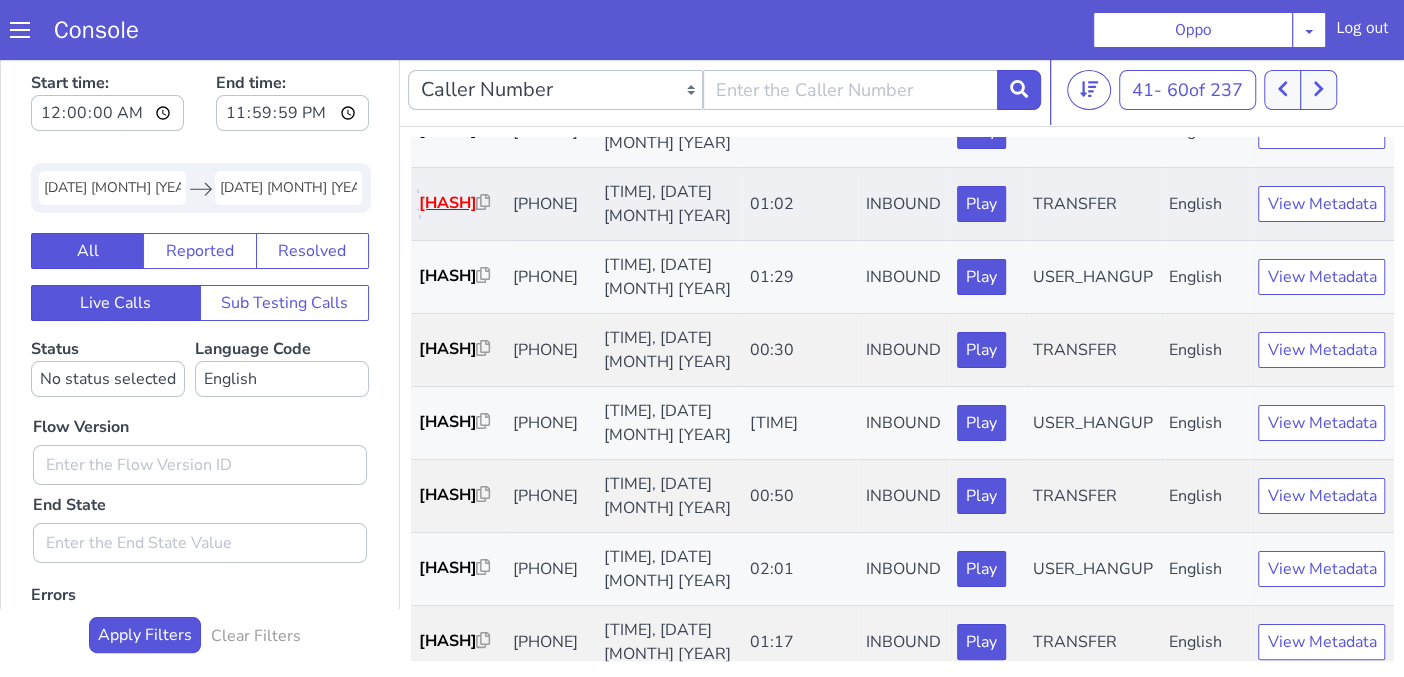 click on "bb81e9..." at bounding box center [448, 203] 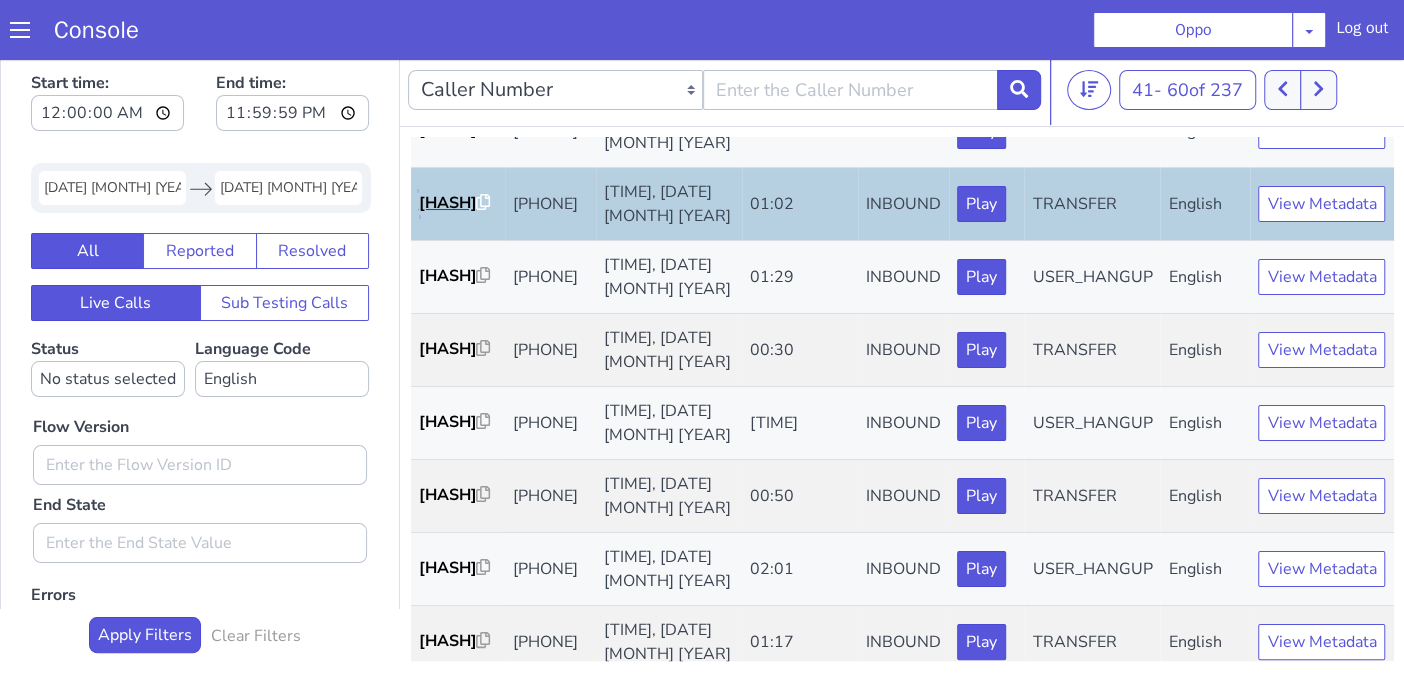 scroll, scrollTop: 666, scrollLeft: 0, axis: vertical 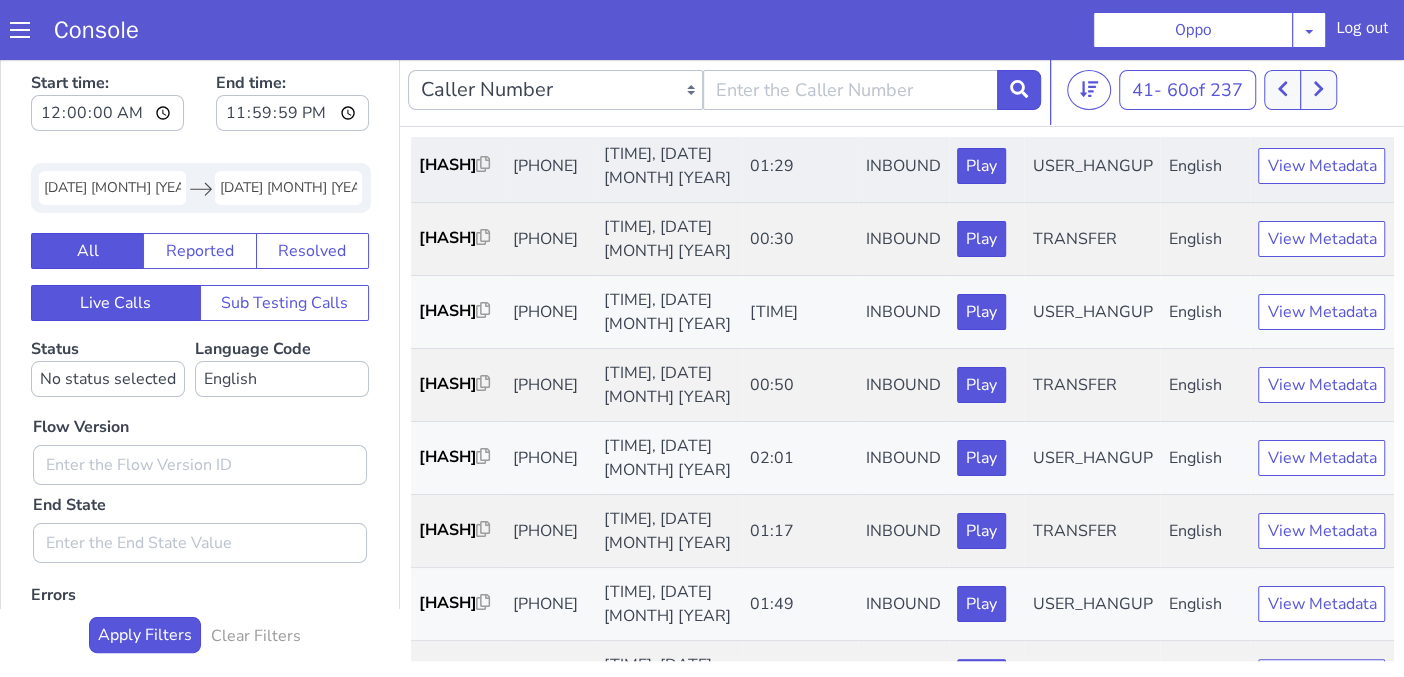 click on "8870952312" at bounding box center (550, 166) 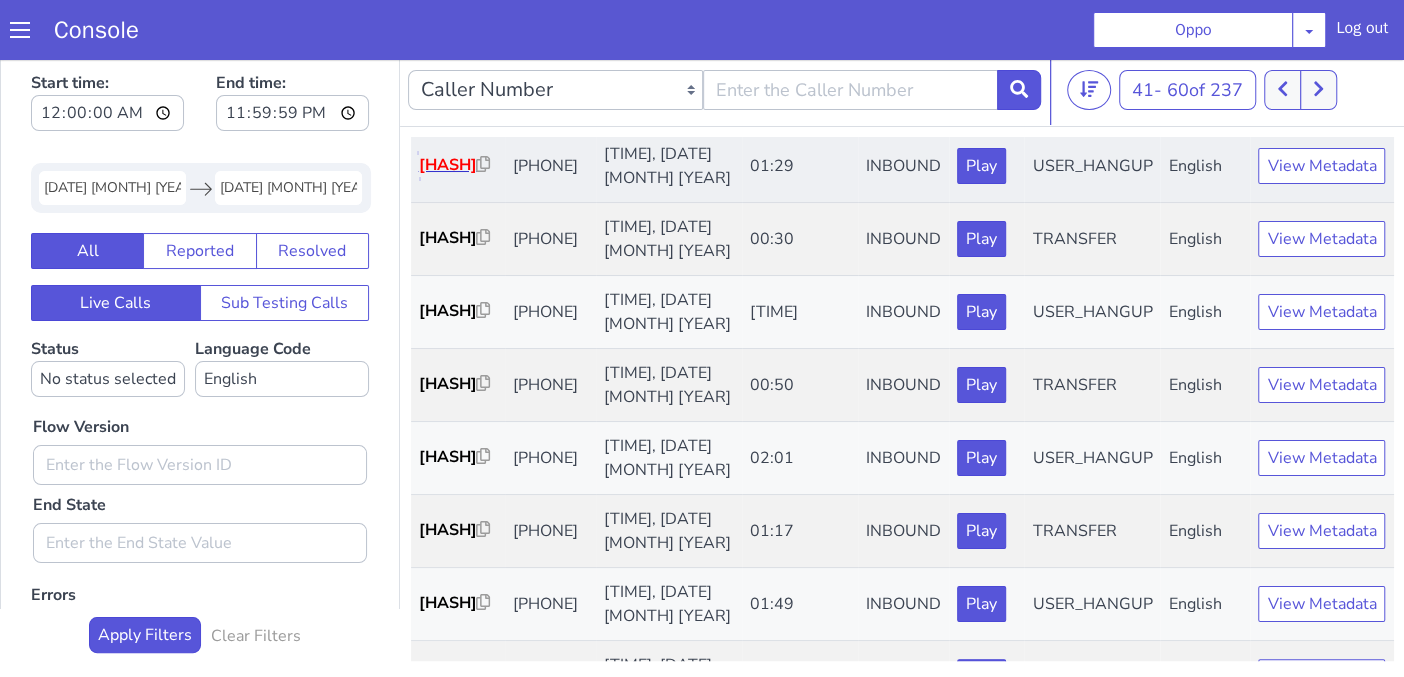 click on "85d383..." at bounding box center [448, 165] 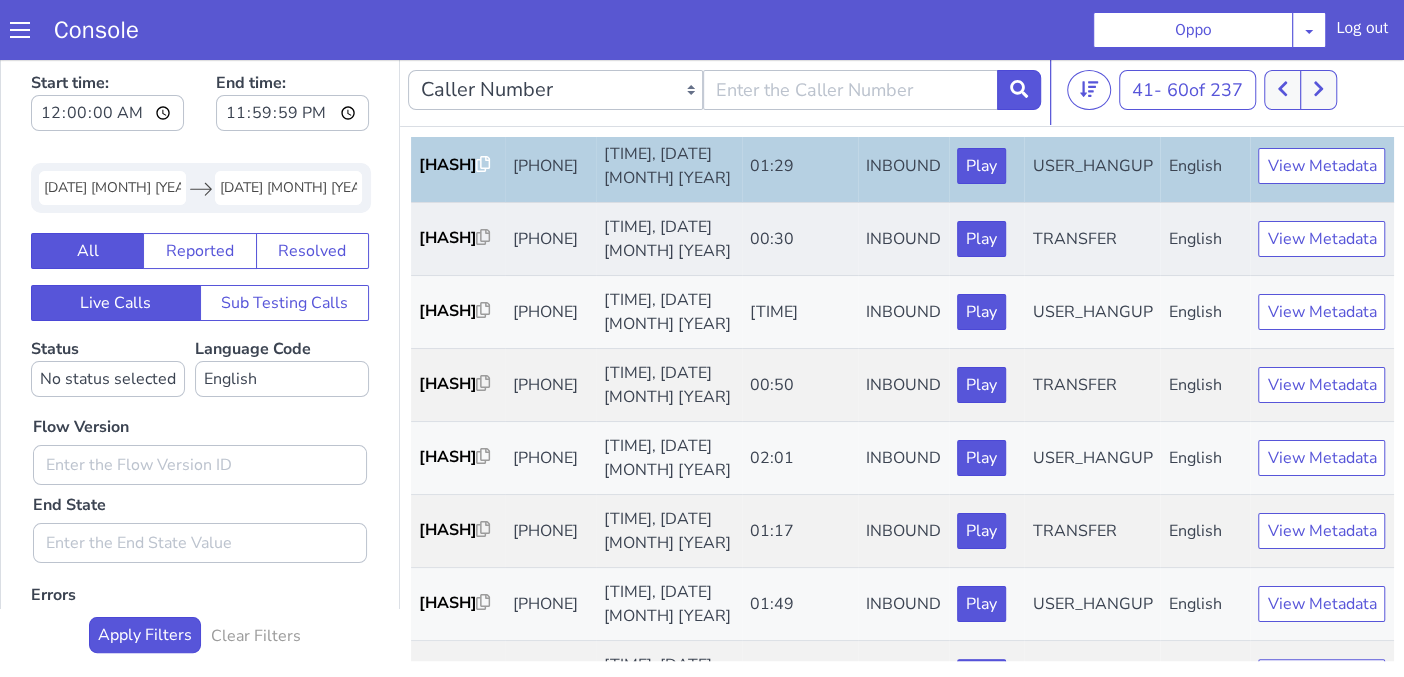 click on "00:30" at bounding box center (800, 239) 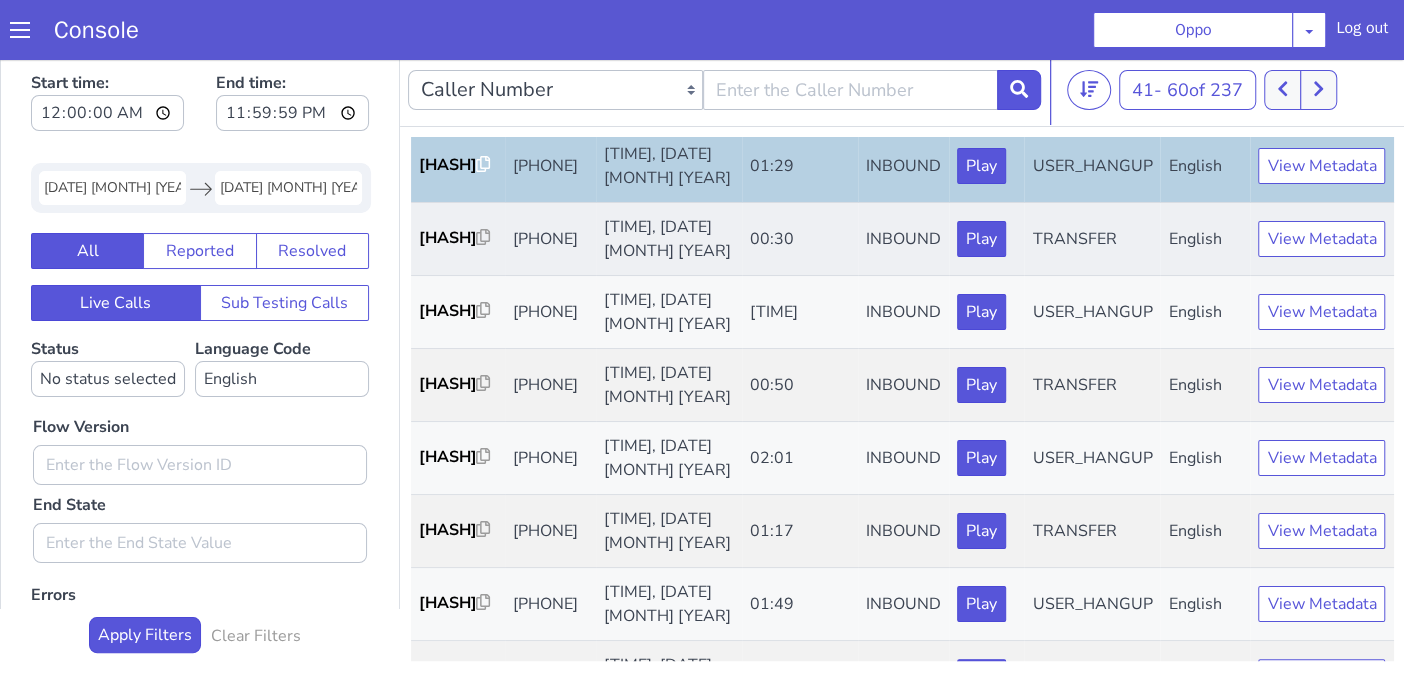 scroll, scrollTop: 777, scrollLeft: 0, axis: vertical 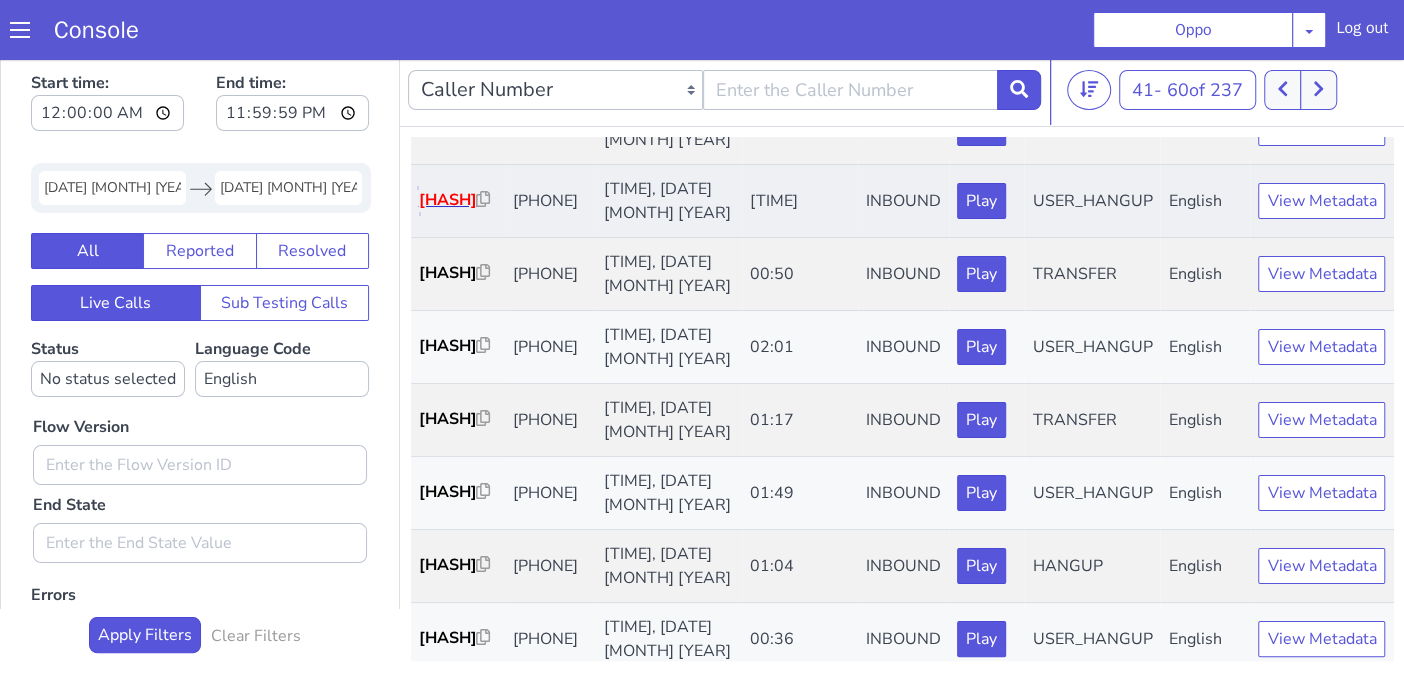 click on "3f4f02..." at bounding box center [448, 200] 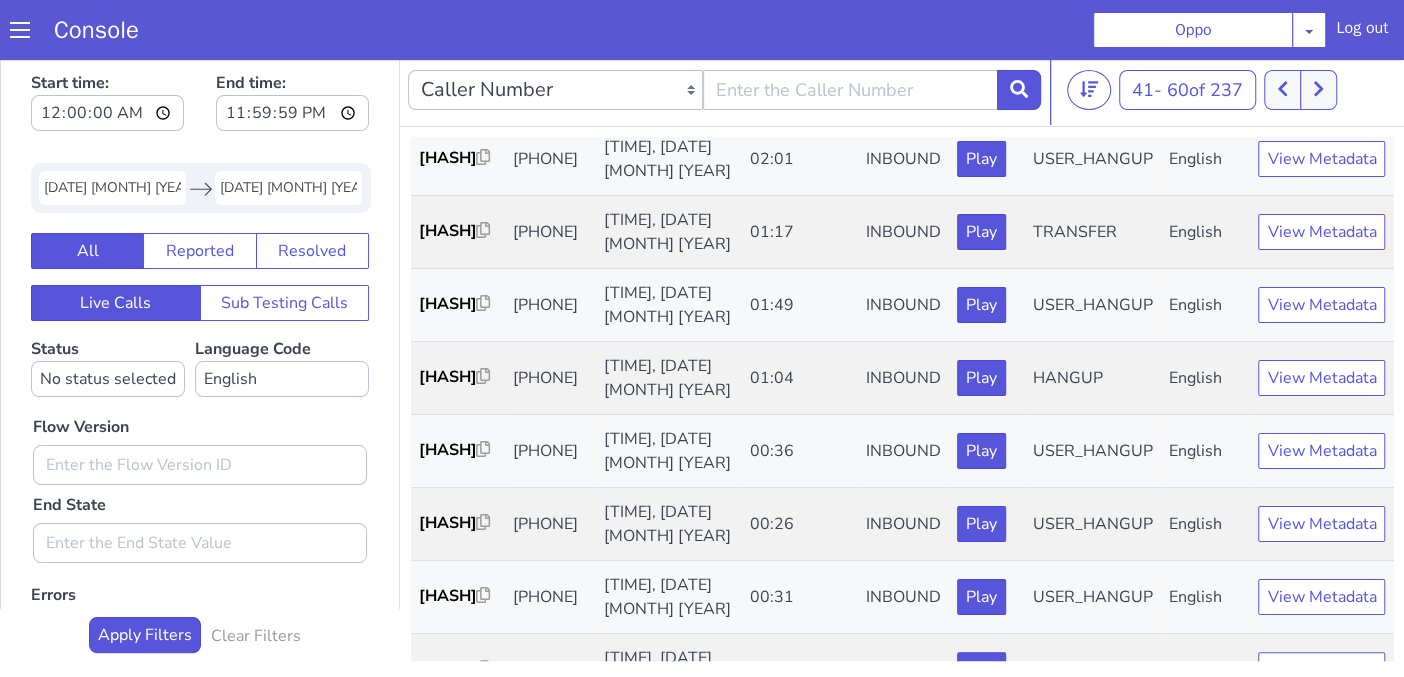 scroll, scrollTop: 1000, scrollLeft: 0, axis: vertical 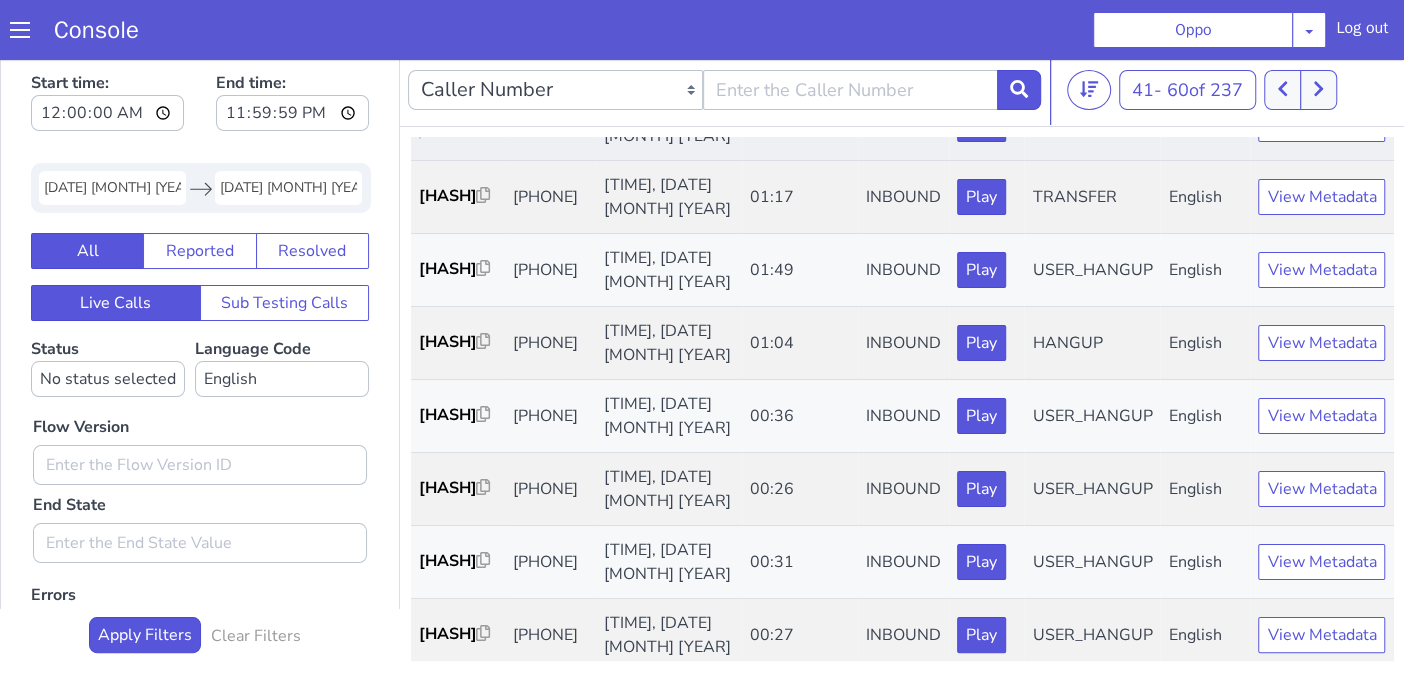 click on "eff919..." at bounding box center [448, 123] 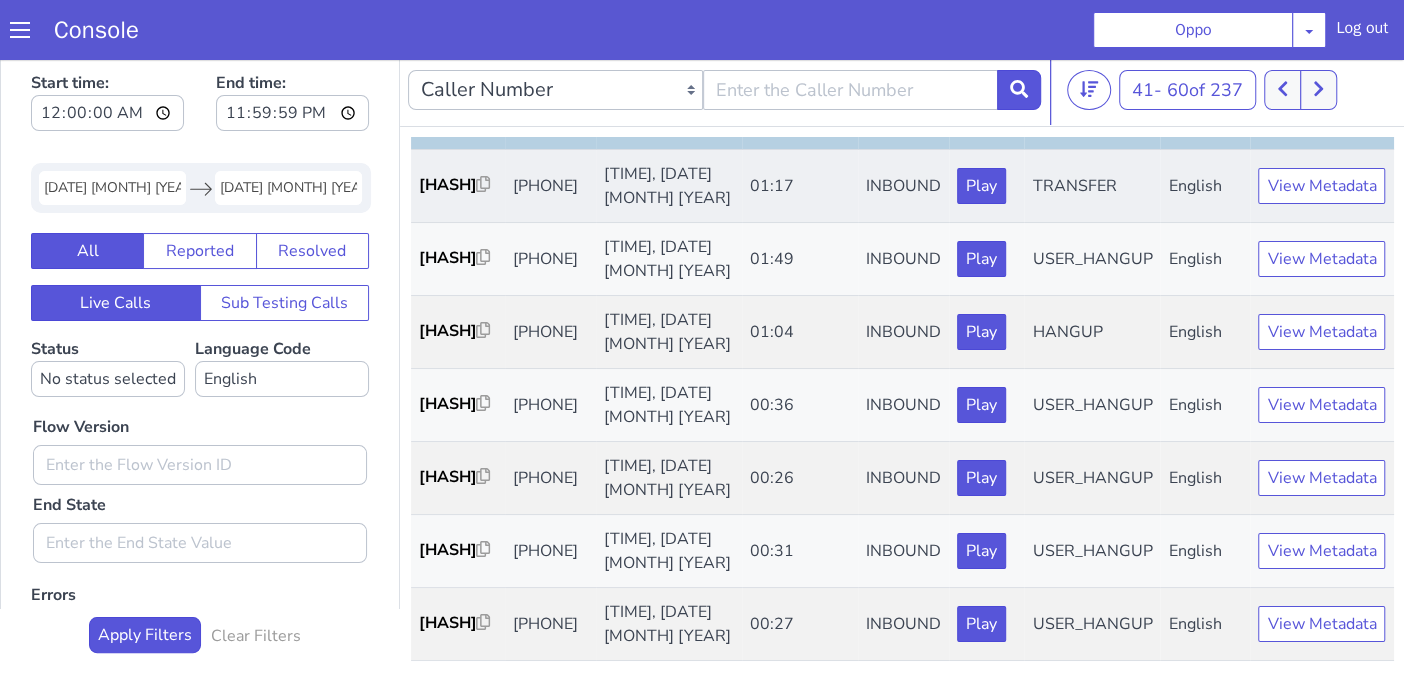 scroll, scrollTop: 1222, scrollLeft: 0, axis: vertical 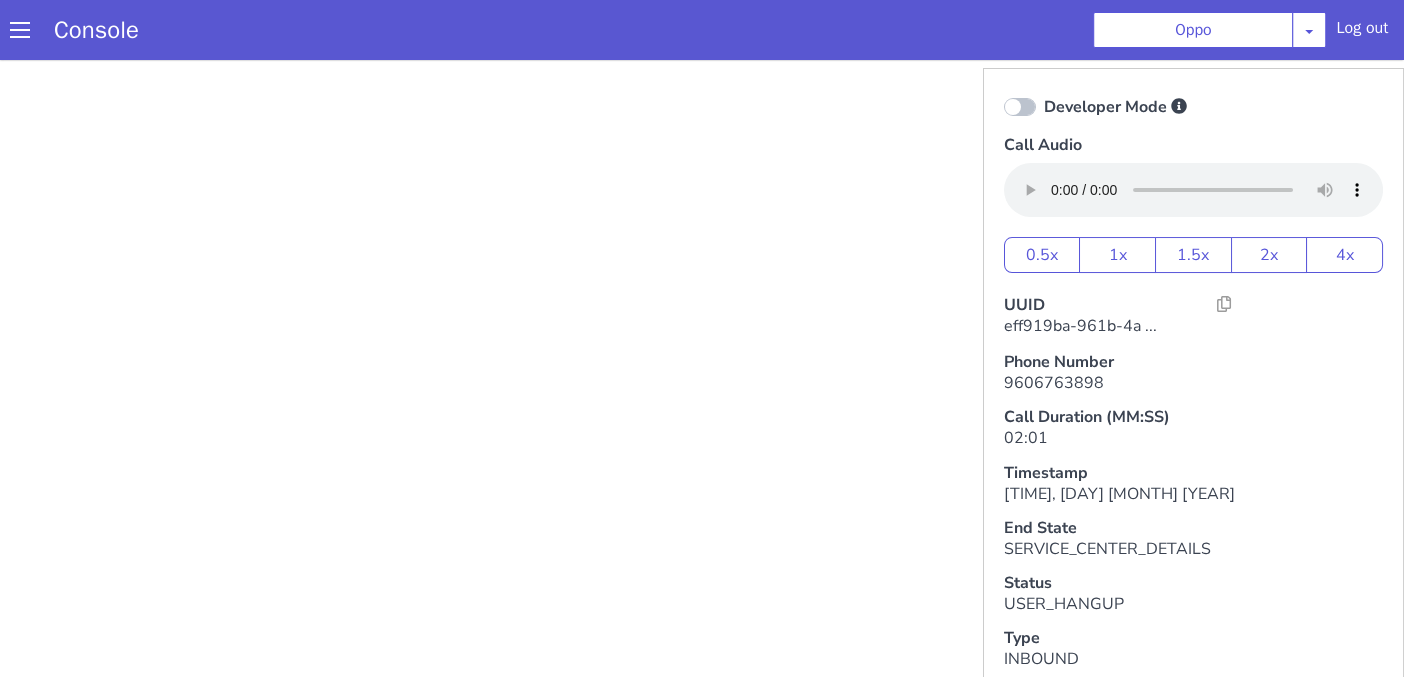 type 